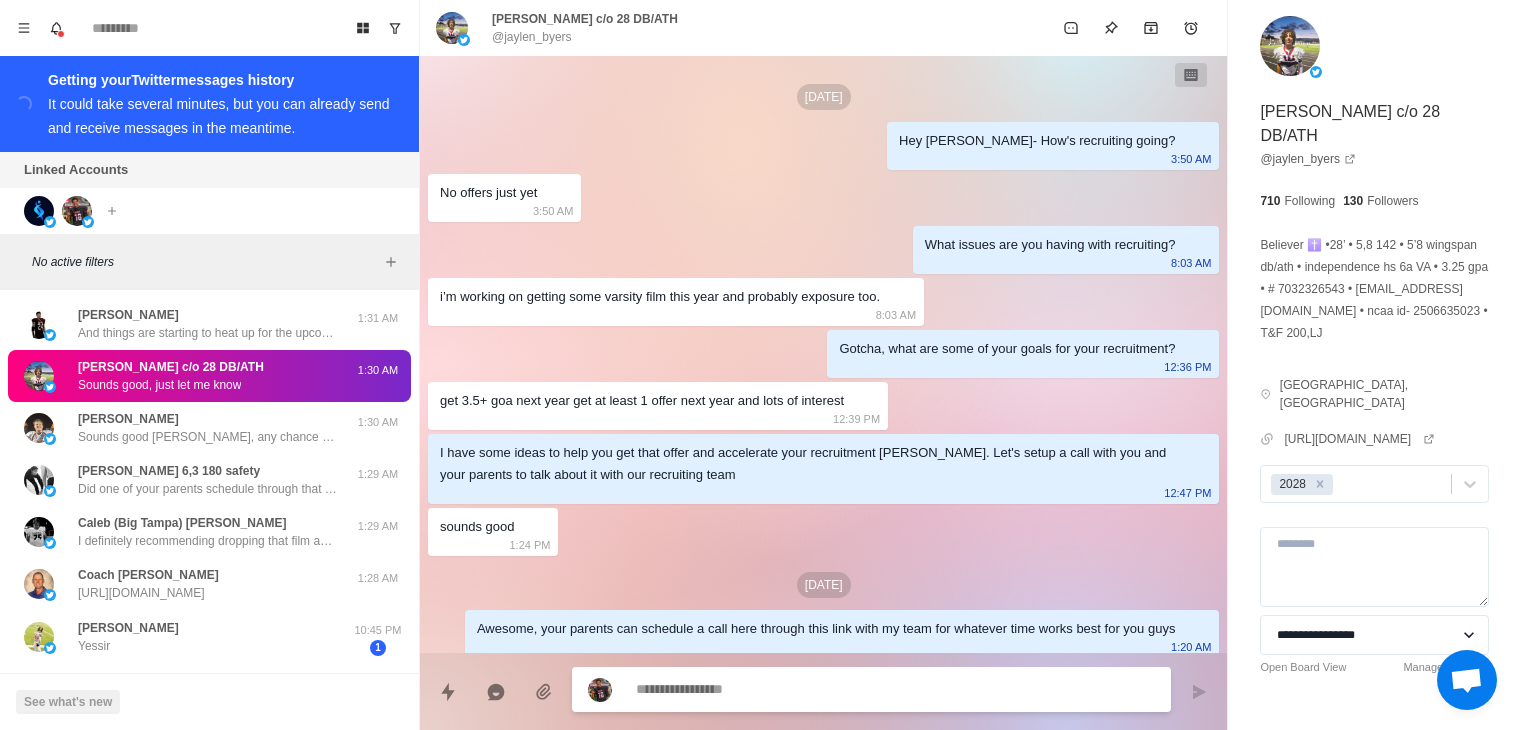 scroll, scrollTop: 0, scrollLeft: 0, axis: both 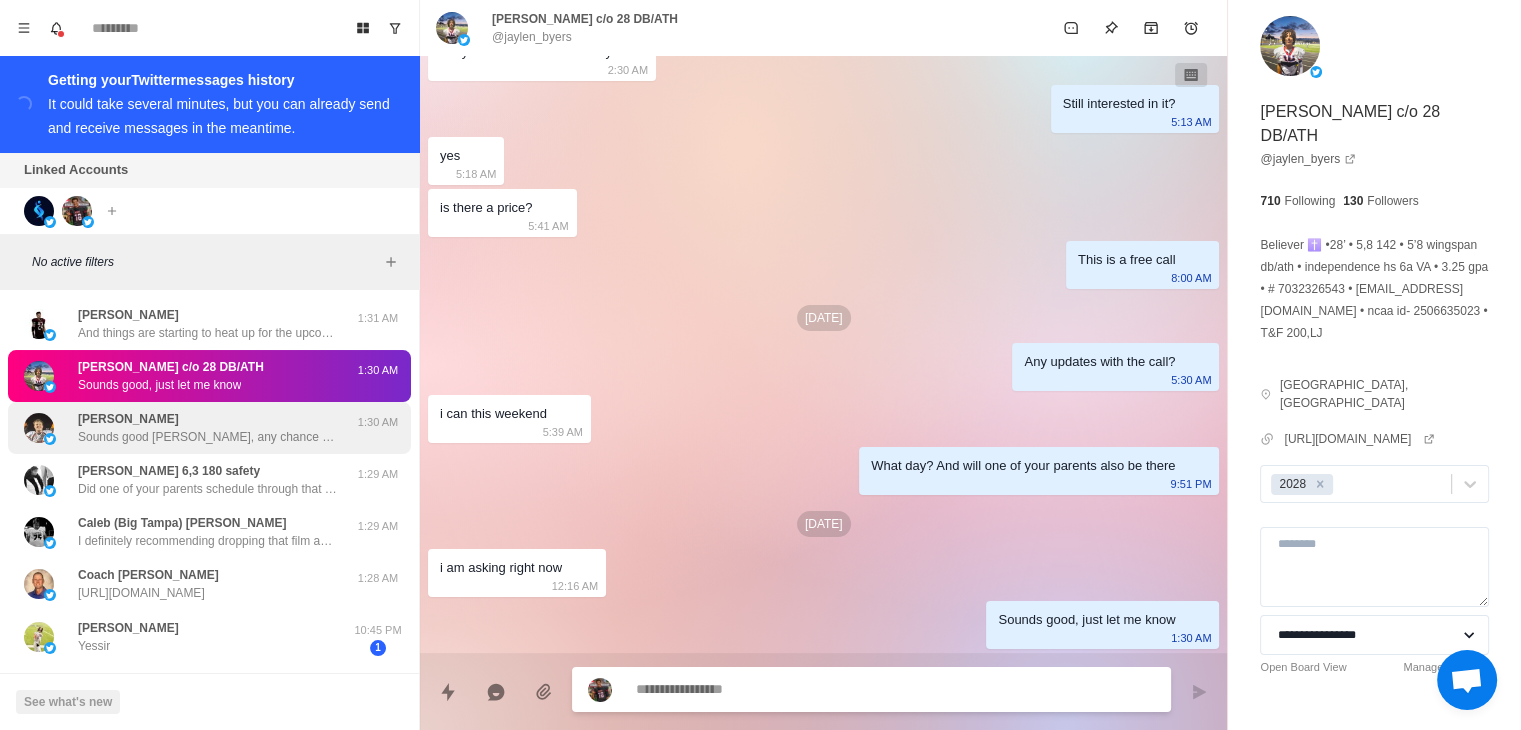 click on "Sounds good [PERSON_NAME], any chance you have a free 30min or so this weekend to call?" at bounding box center (208, 437) 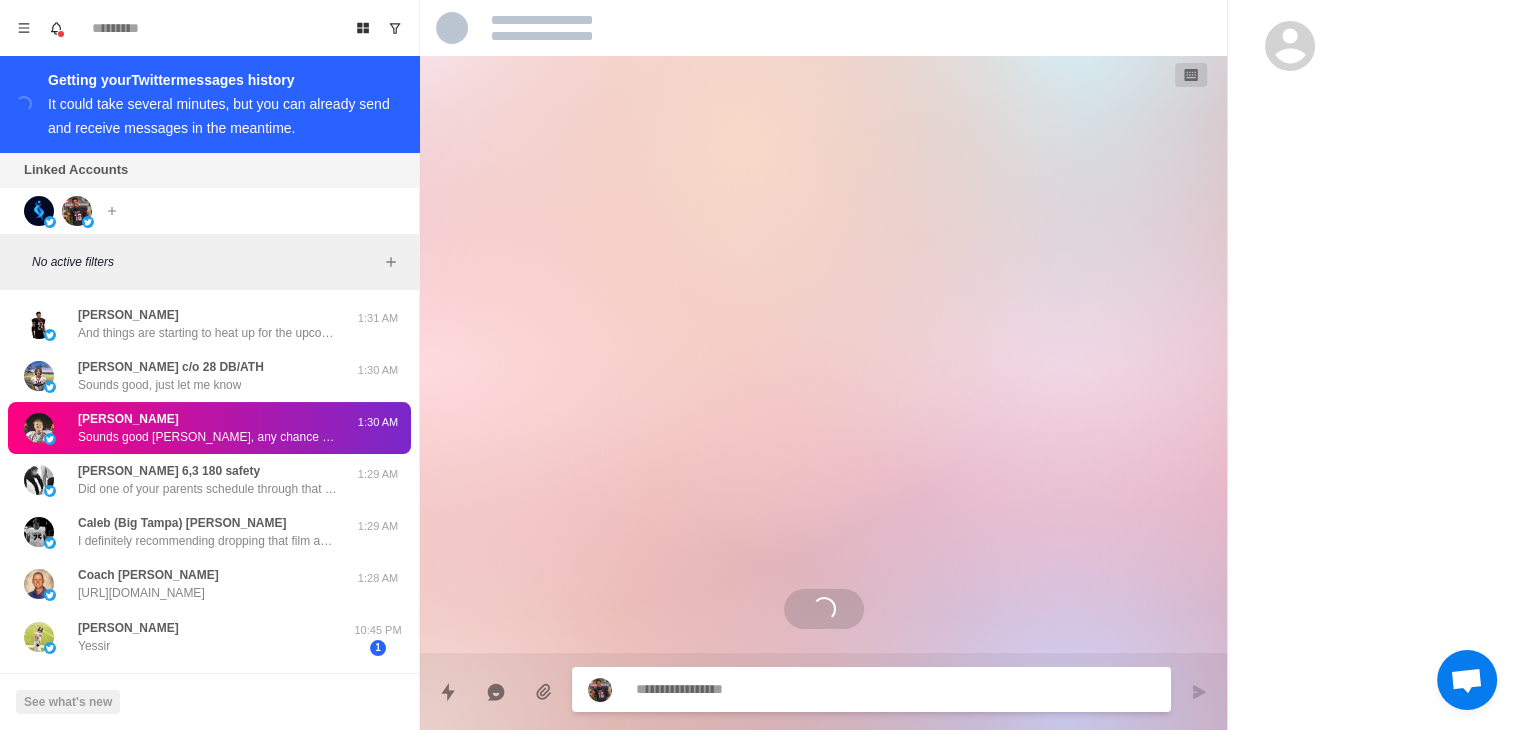 scroll, scrollTop: 831, scrollLeft: 0, axis: vertical 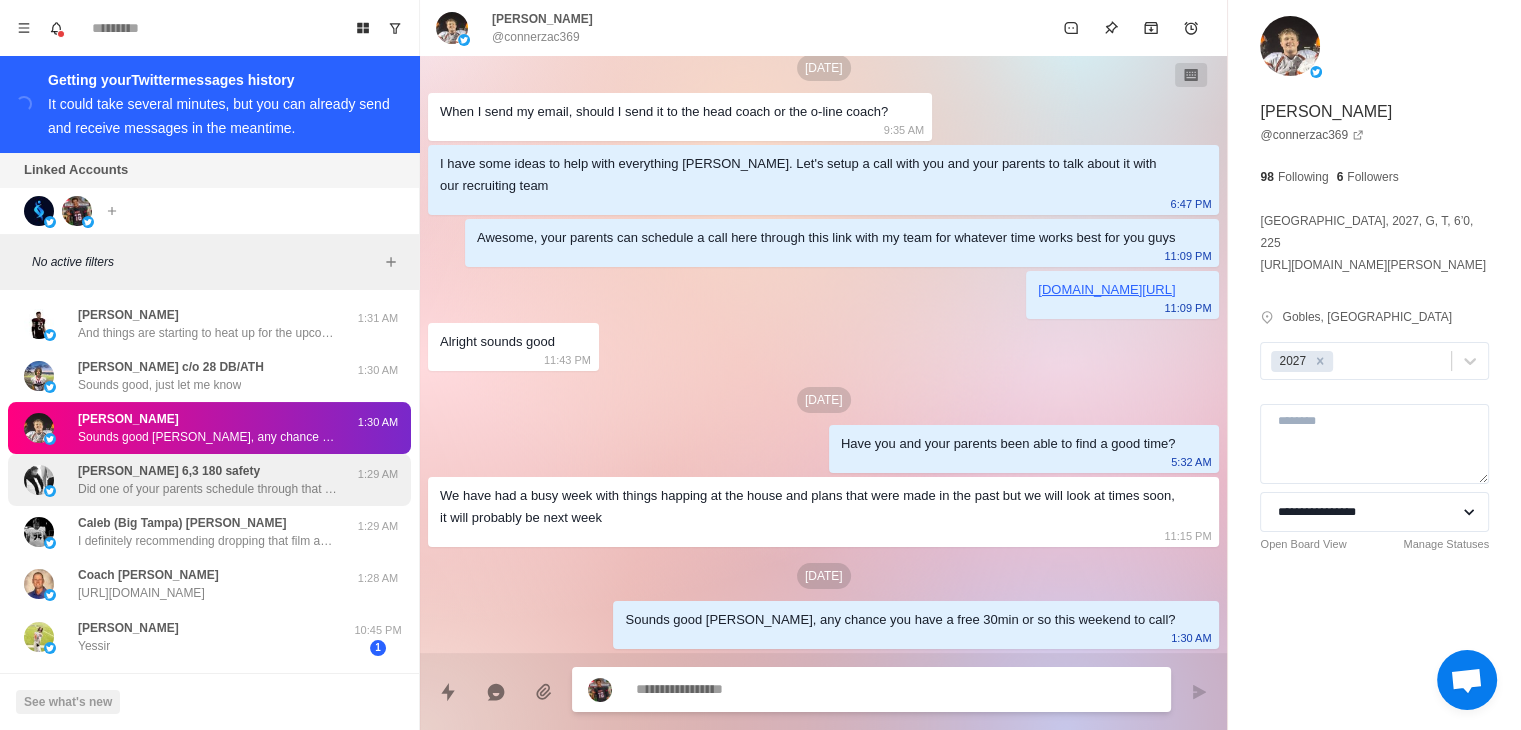 click on "[PERSON_NAME] 6,3 180 safety Did one of your parents schedule through that link i sent?" at bounding box center (208, 480) 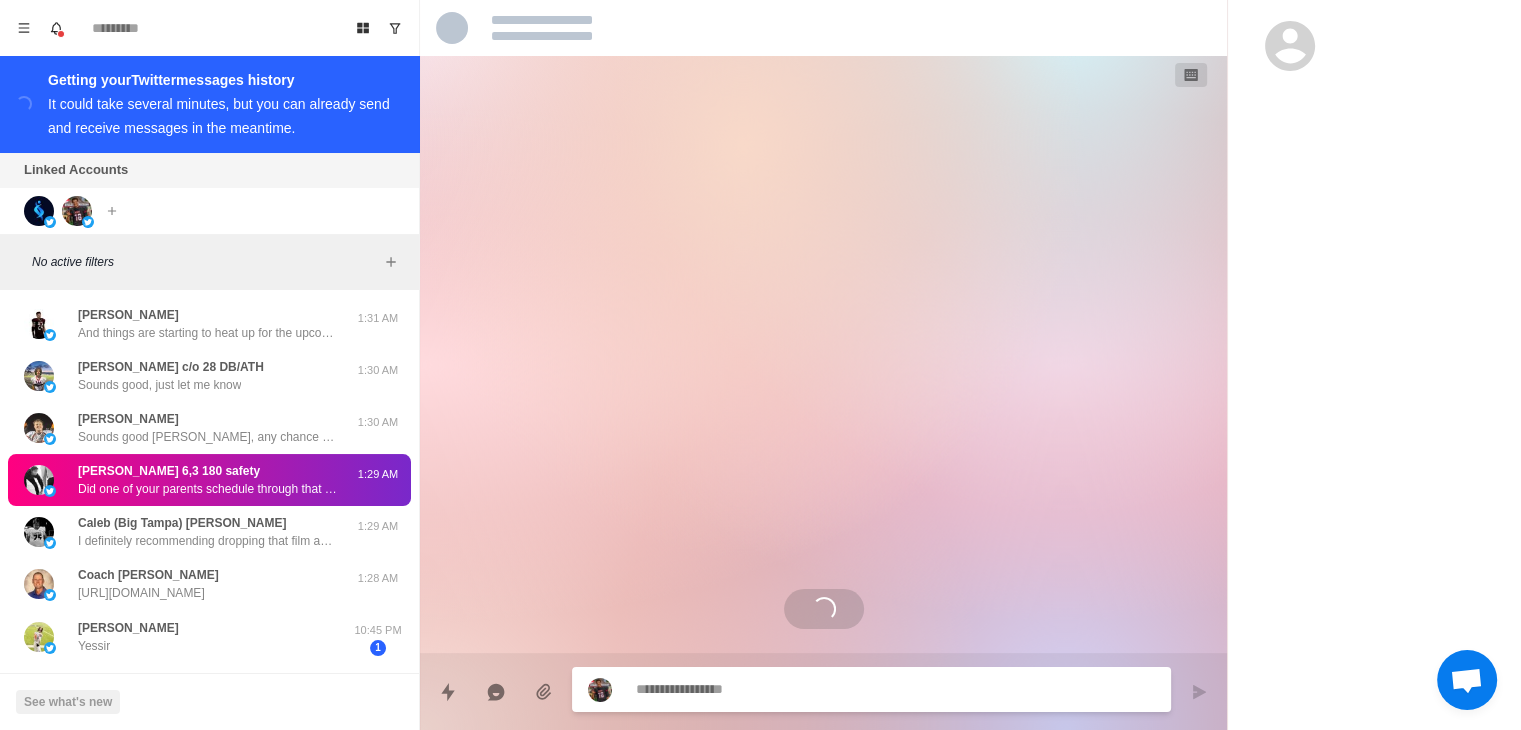 scroll, scrollTop: 595, scrollLeft: 0, axis: vertical 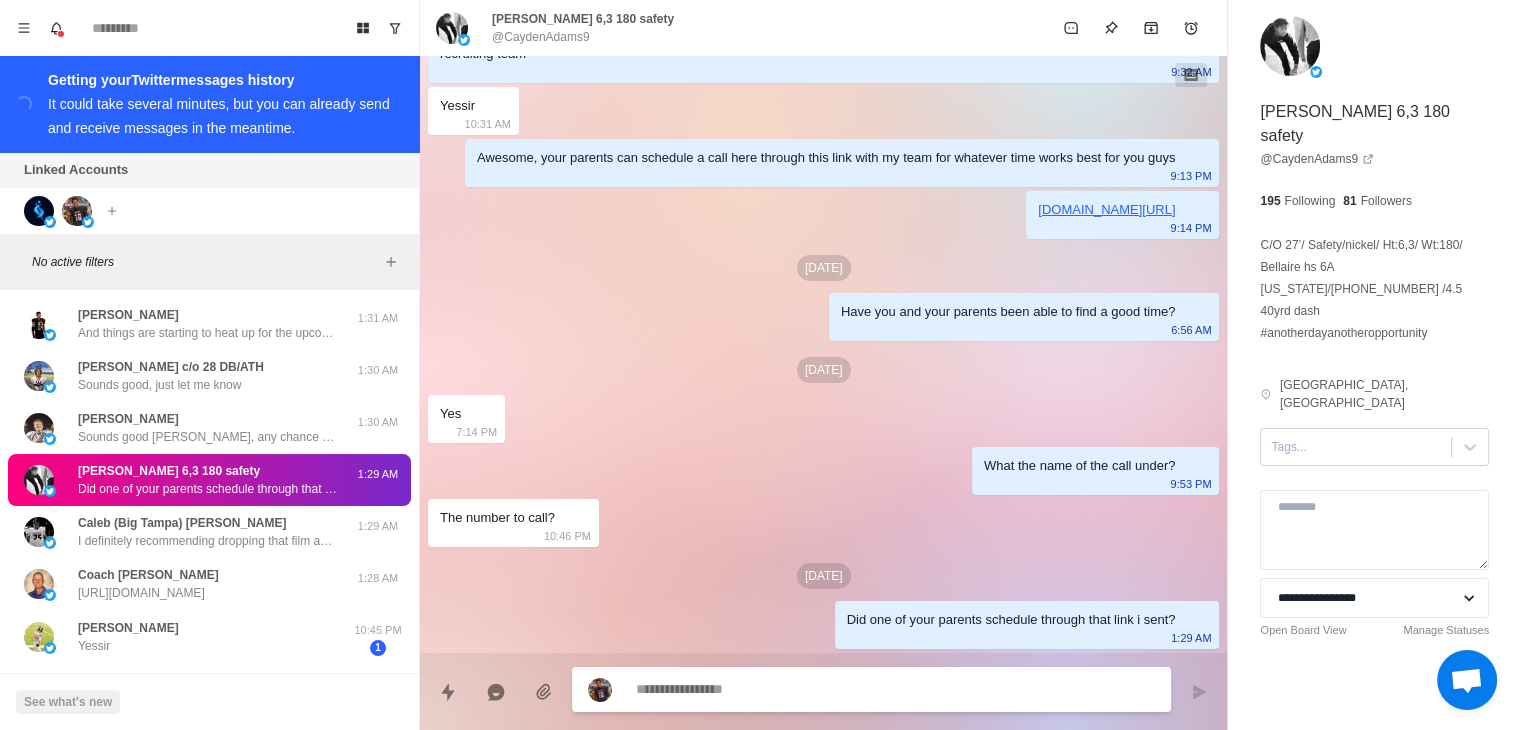 click on "Tags..." at bounding box center (1356, 447) 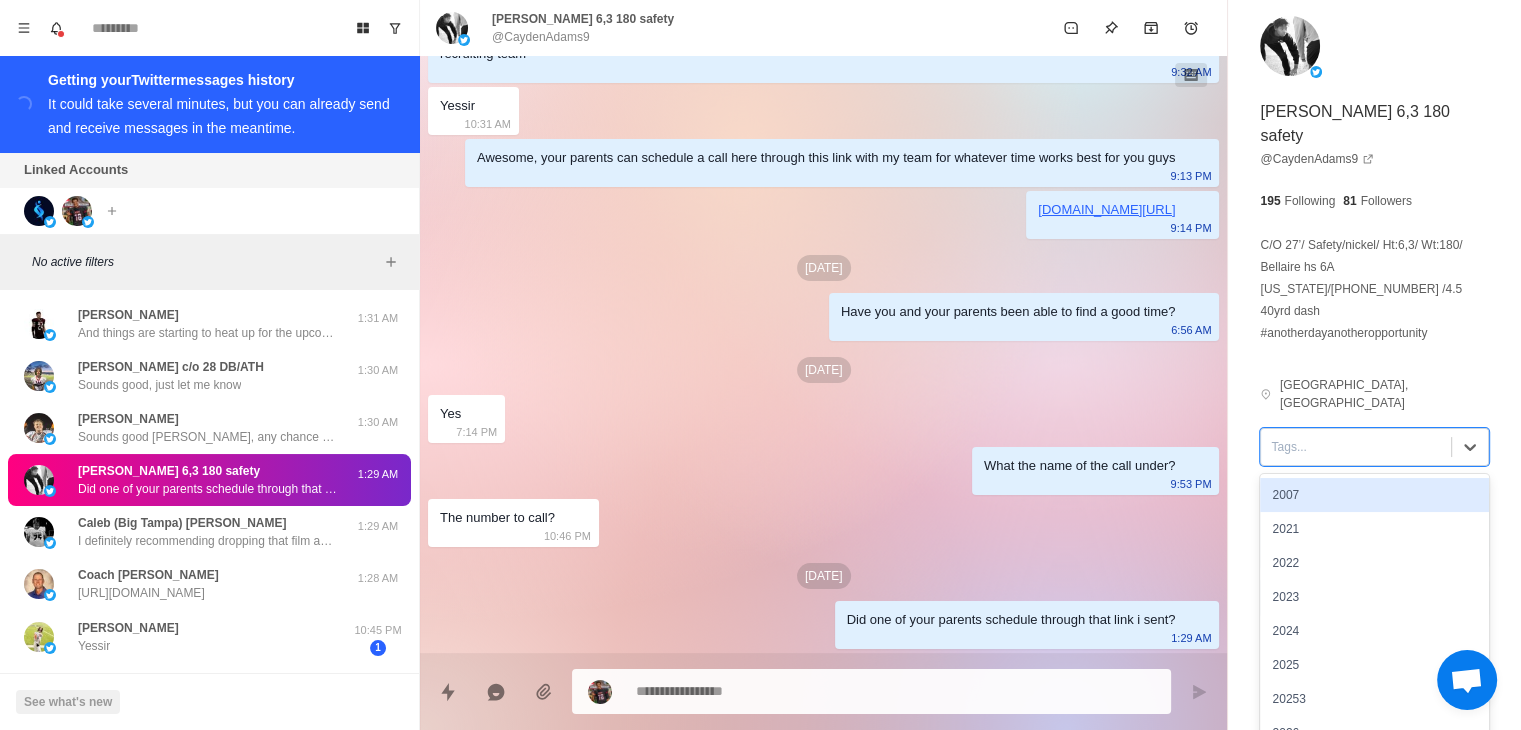 type on "*" 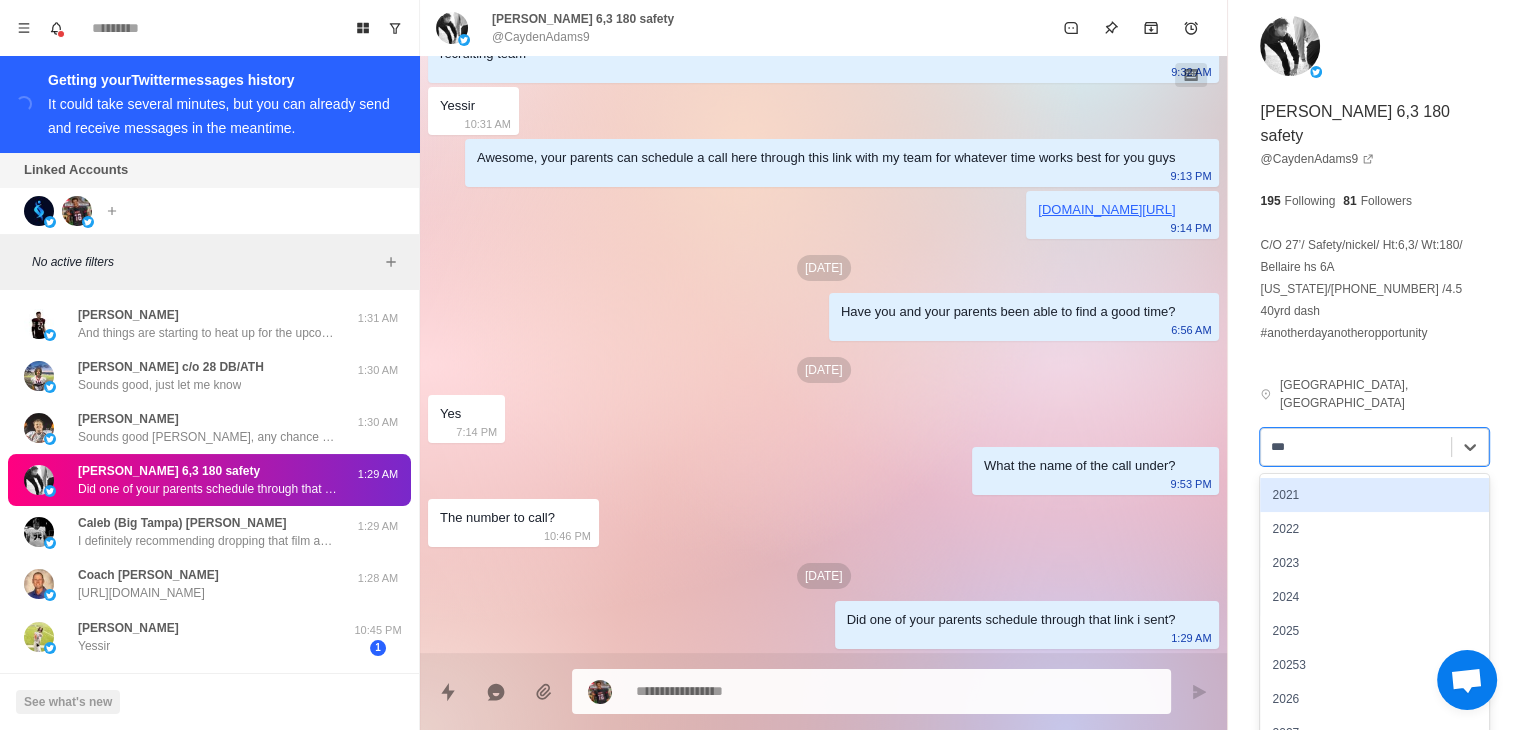 type on "****" 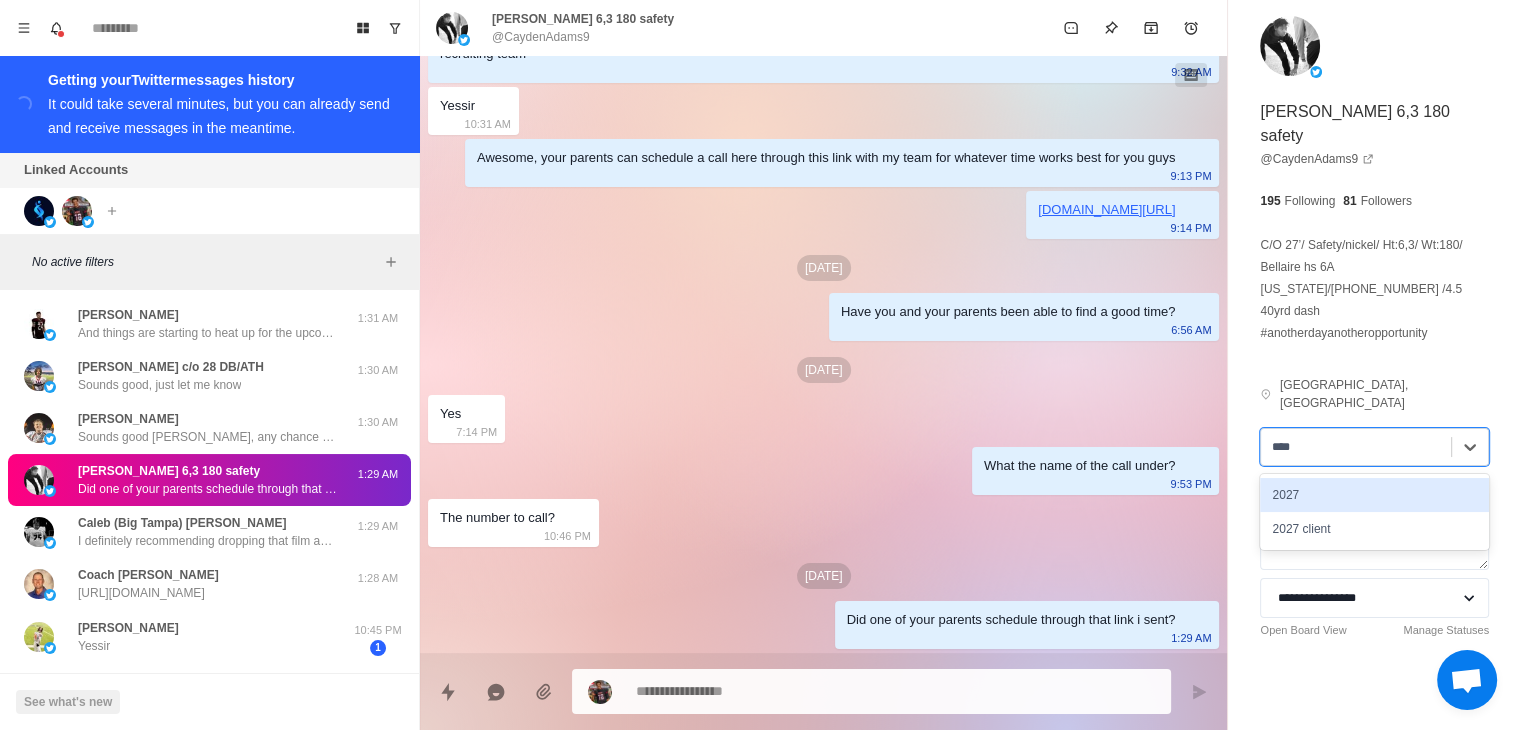 type 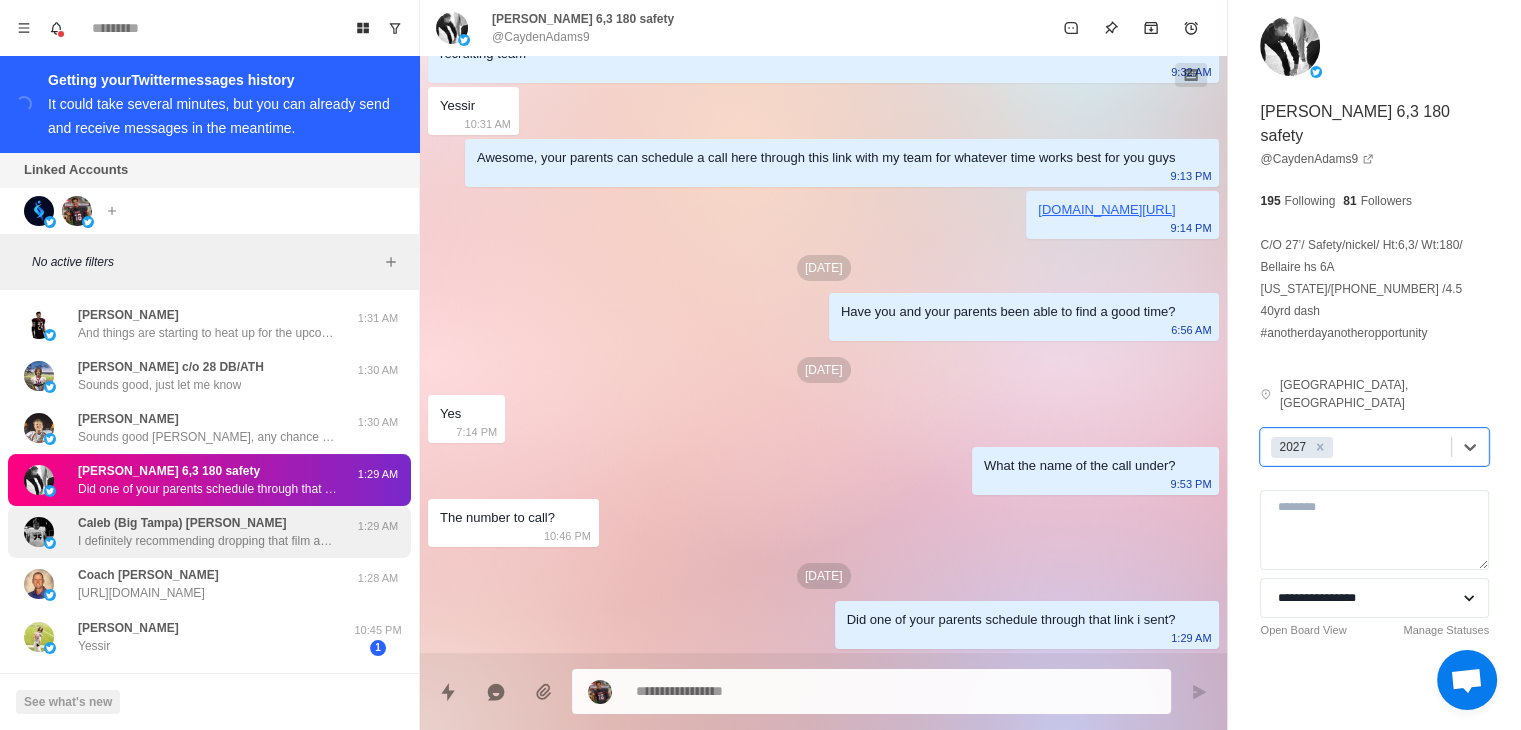 click on "I definitely recommending dropping that film as soon as you can" at bounding box center [208, 541] 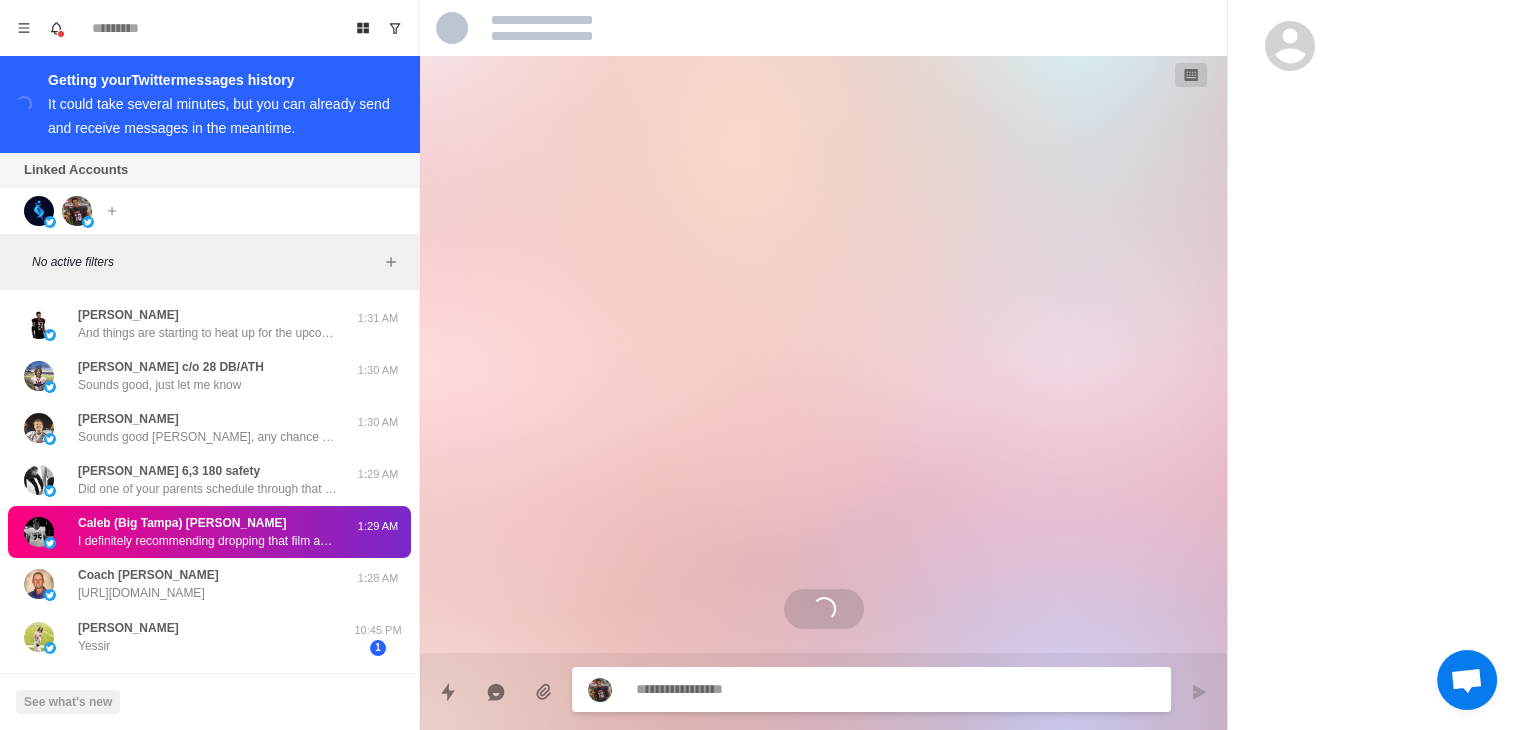 scroll, scrollTop: 147, scrollLeft: 0, axis: vertical 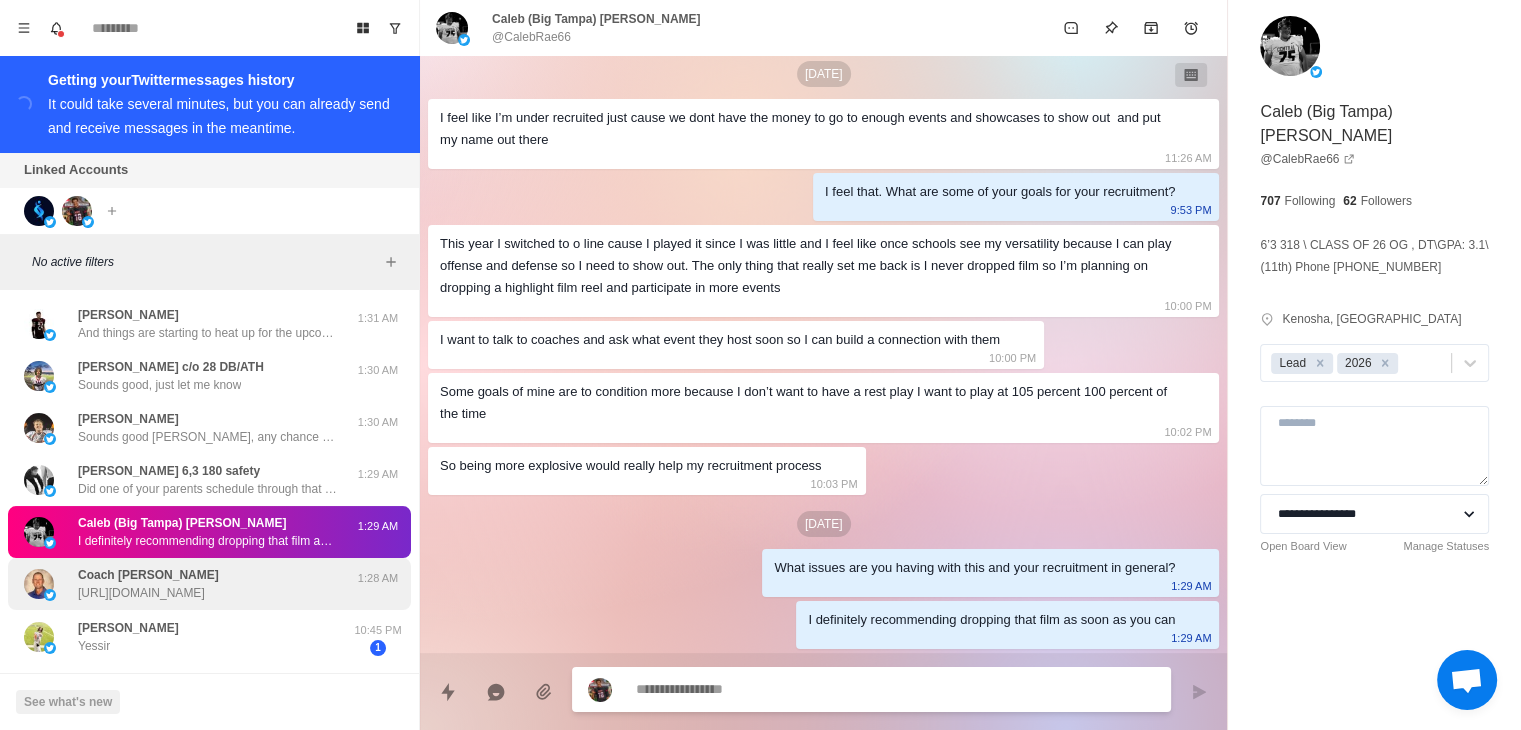 click on "Coach [PERSON_NAME] [URL][DOMAIN_NAME]" at bounding box center [148, 584] 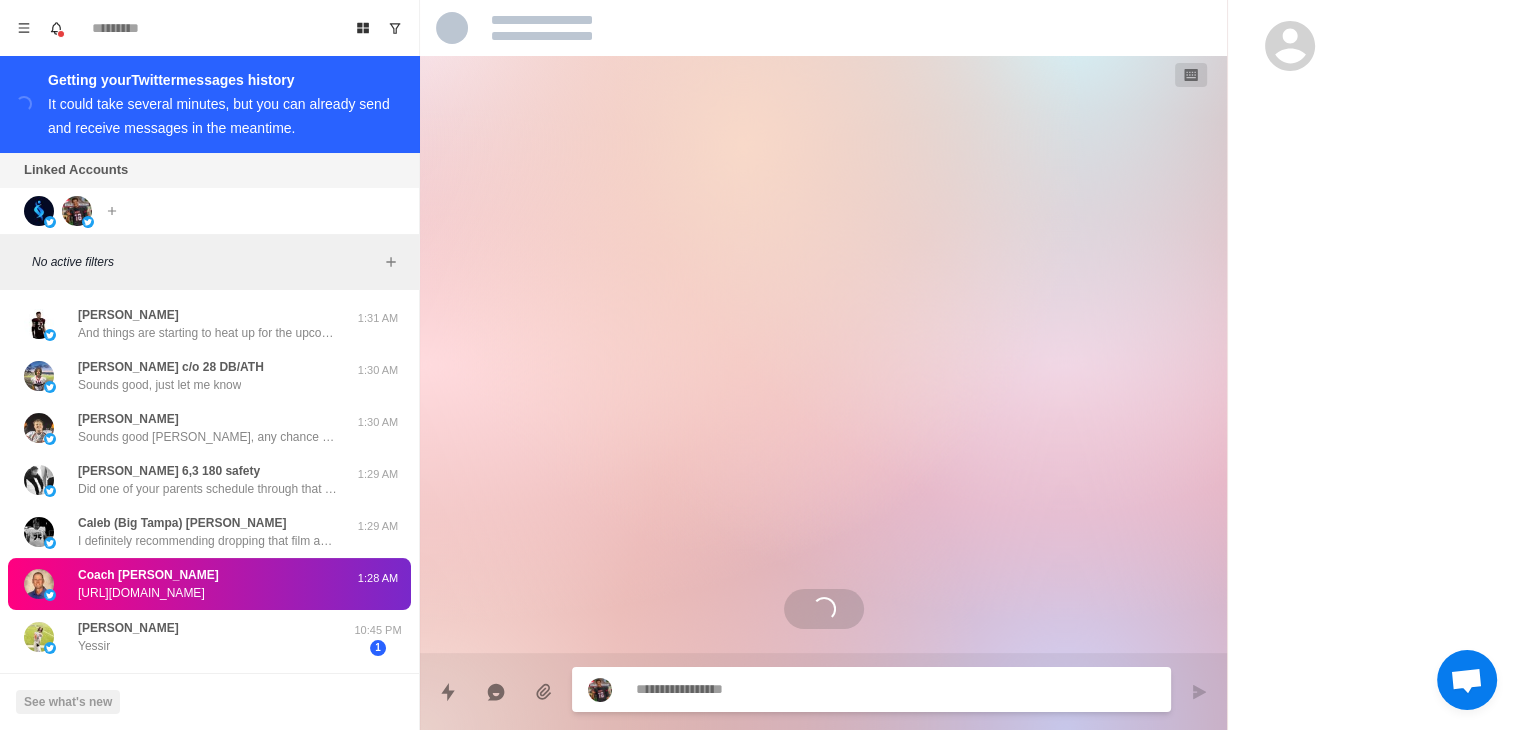 scroll, scrollTop: 0, scrollLeft: 0, axis: both 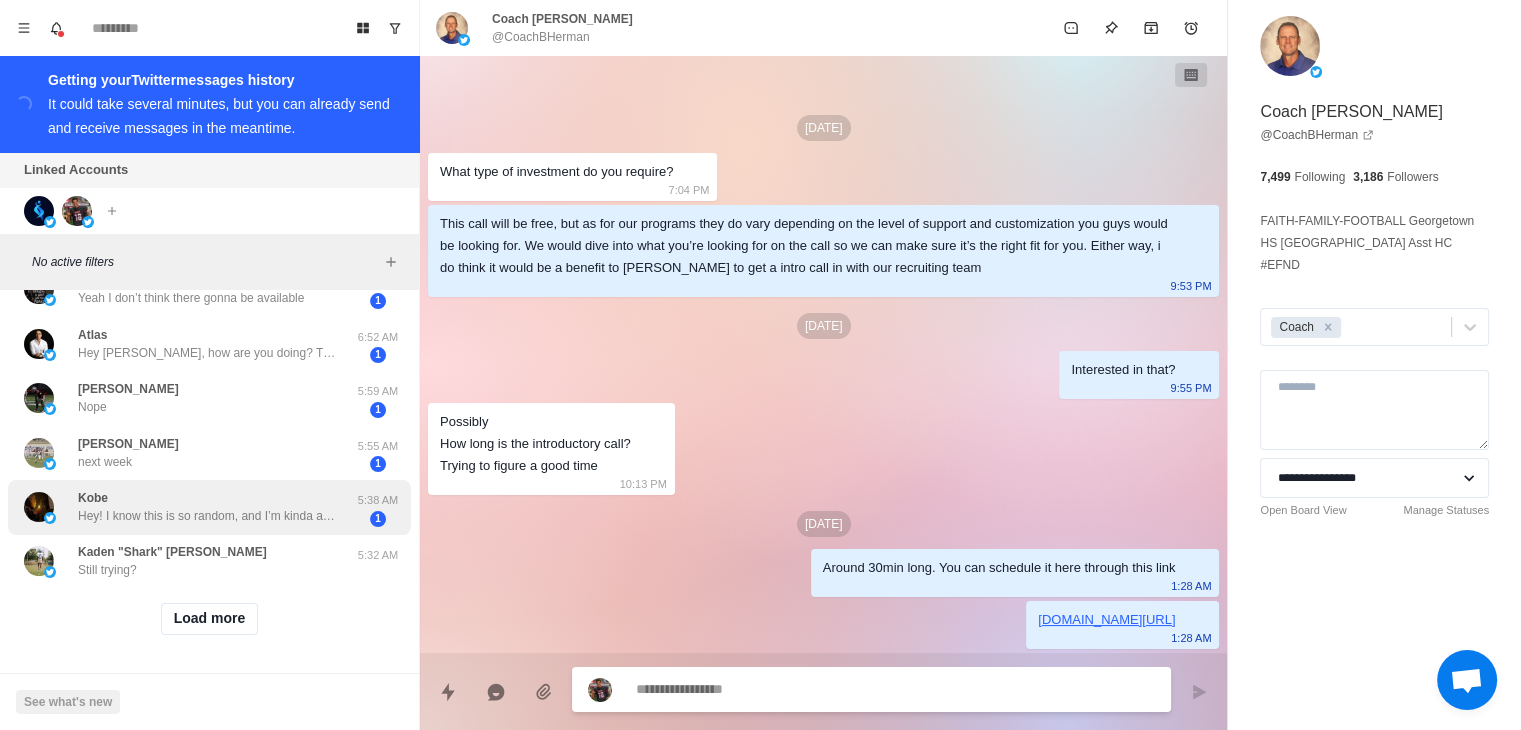 click on "Hey! I know this is so random, and I’m kinda a nobody, but I want to play football next year for my high school in [GEOGRAPHIC_DATA], [GEOGRAPHIC_DATA]. And I’m looking at playing Safety. And I want to be the best there is. But to be honest, I’m not that good right now, but i am very willing to learn from anyone. I already have a schedule I’ve been following for a couple days, while waking up at 6:30 everyday. I’ve been doing this for a couple of days now. So all I’m asking is for advice, on what I need to start doing. I can also send you my current daily schedule so you can see if I’m doing the right things" at bounding box center (208, 516) 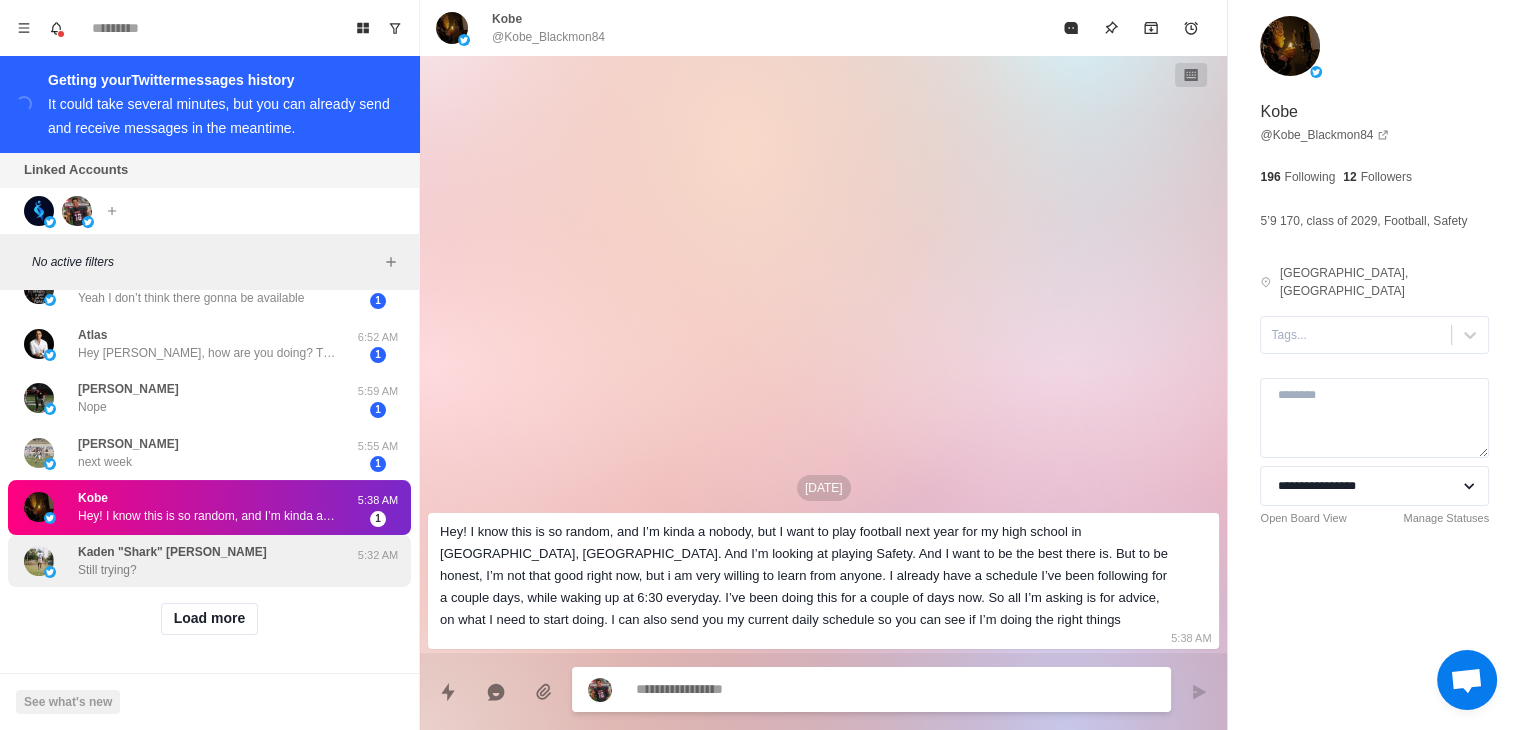 click on "Kaden "Shark" [PERSON_NAME] Still trying?" at bounding box center [188, 561] 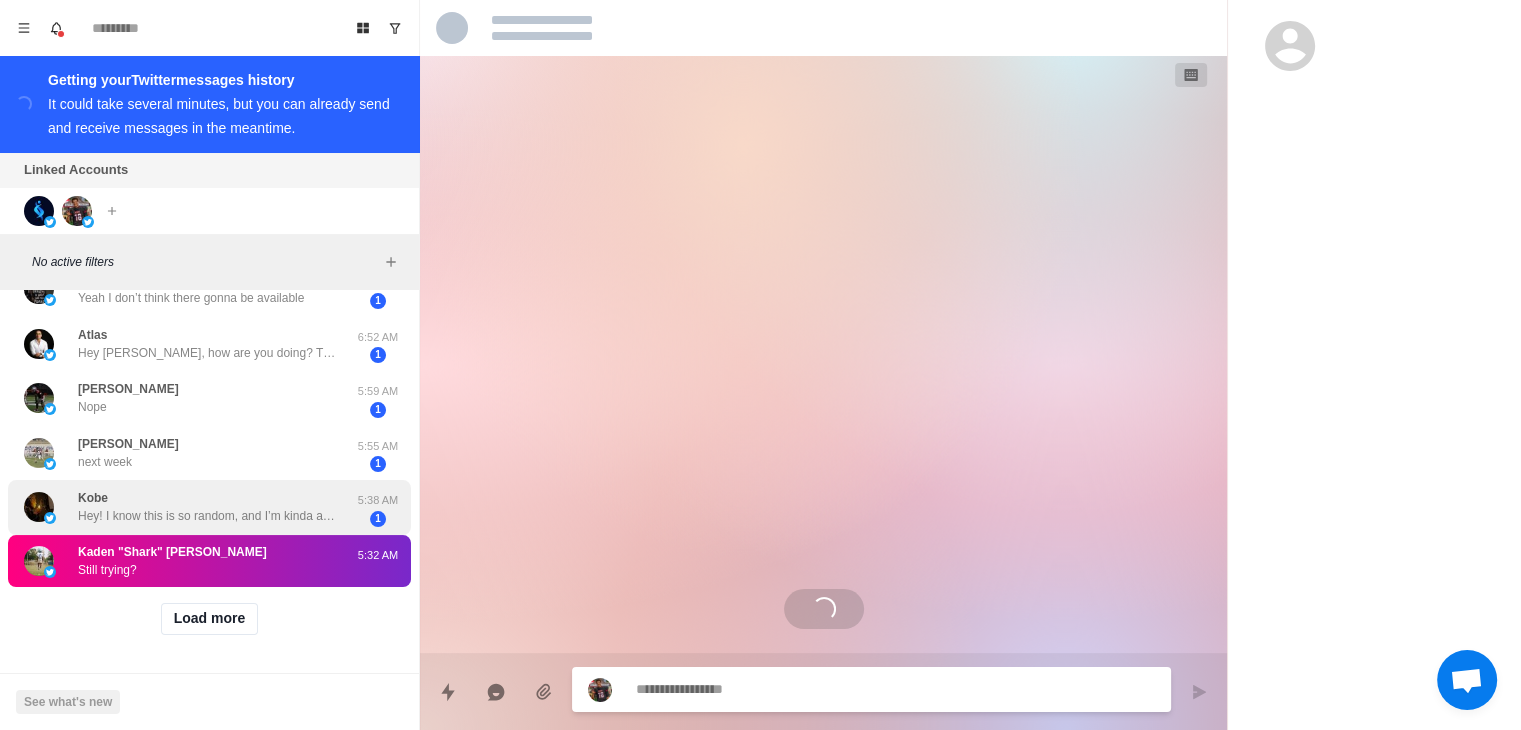 scroll, scrollTop: 1477, scrollLeft: 0, axis: vertical 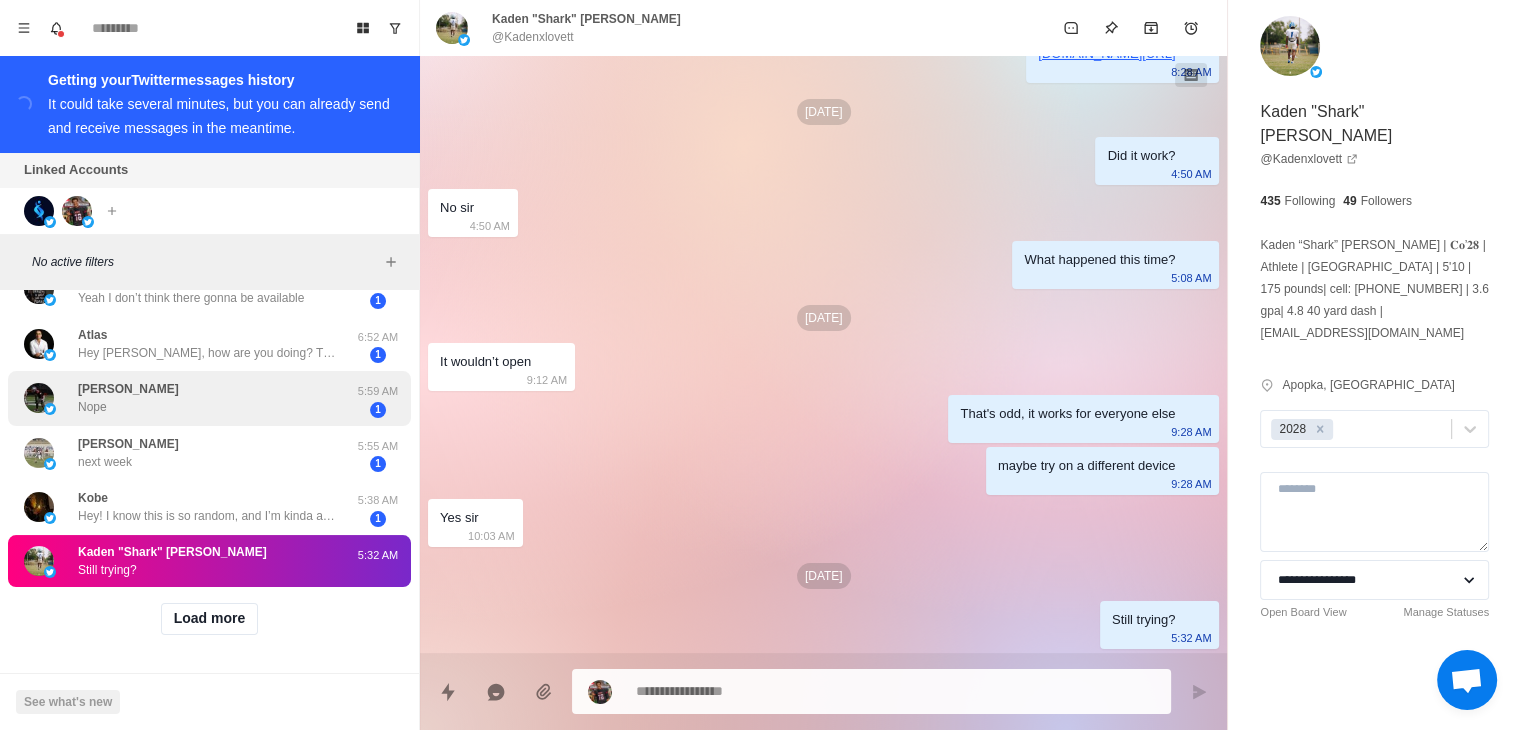 click on "[PERSON_NAME] Nope" at bounding box center (188, 398) 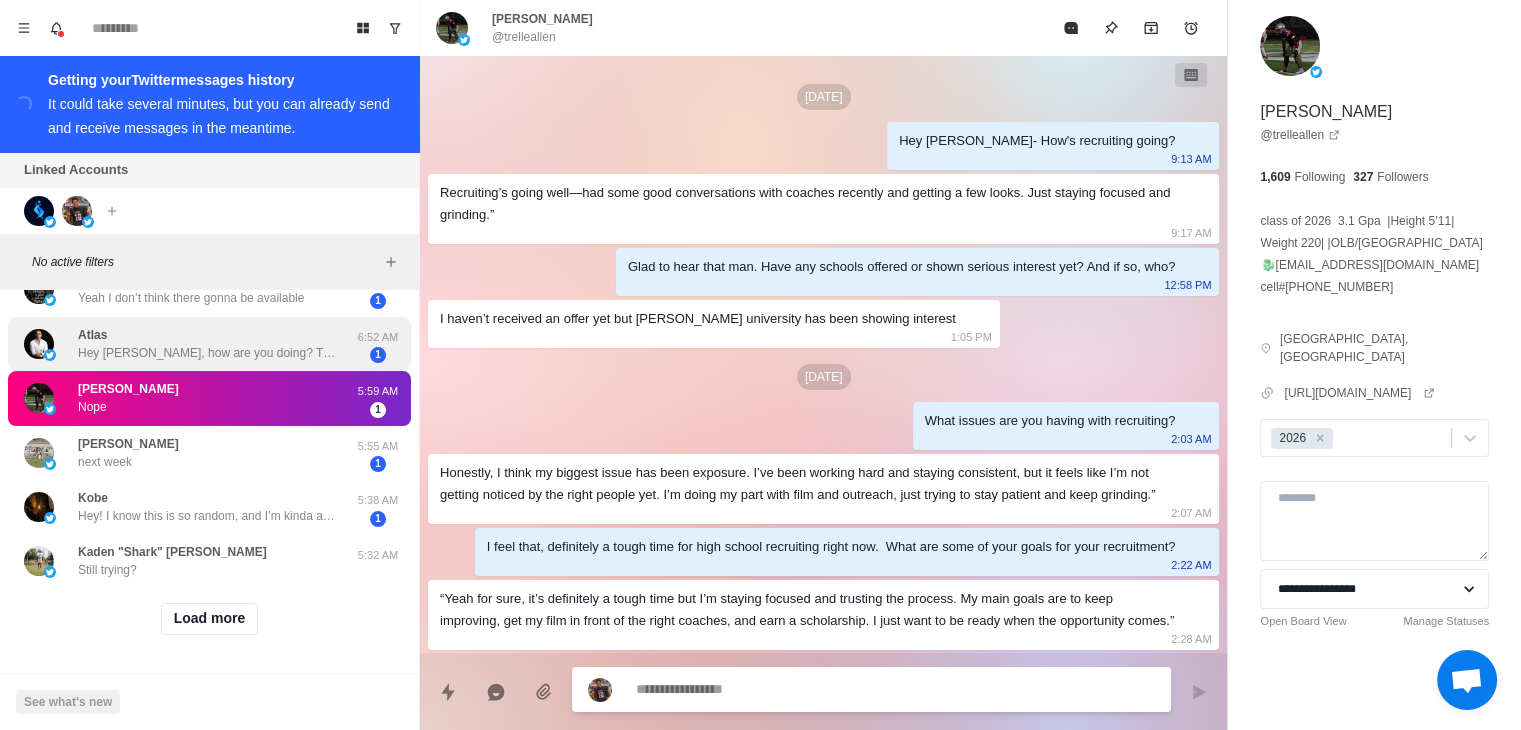 scroll, scrollTop: 701, scrollLeft: 0, axis: vertical 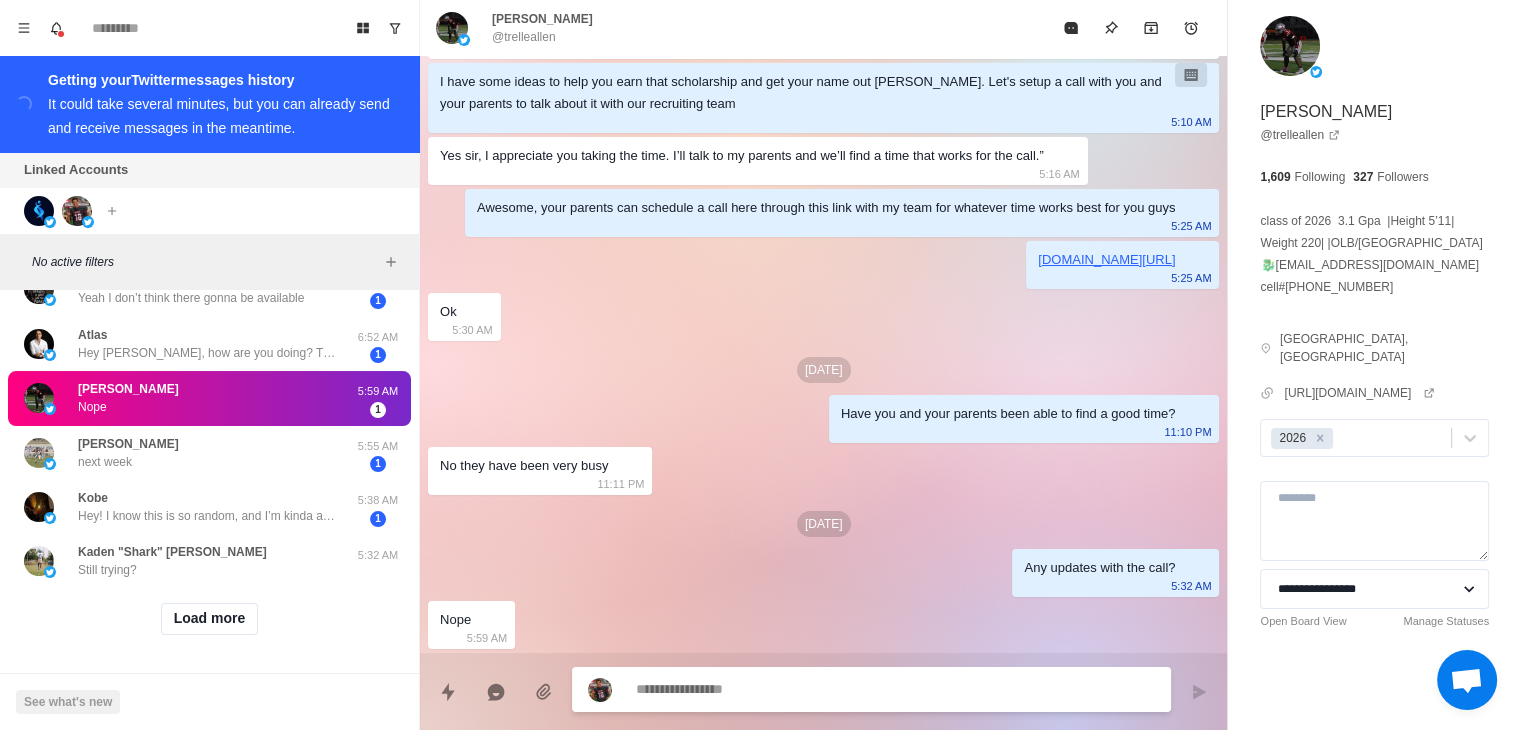 click on "Load more" at bounding box center [209, 619] 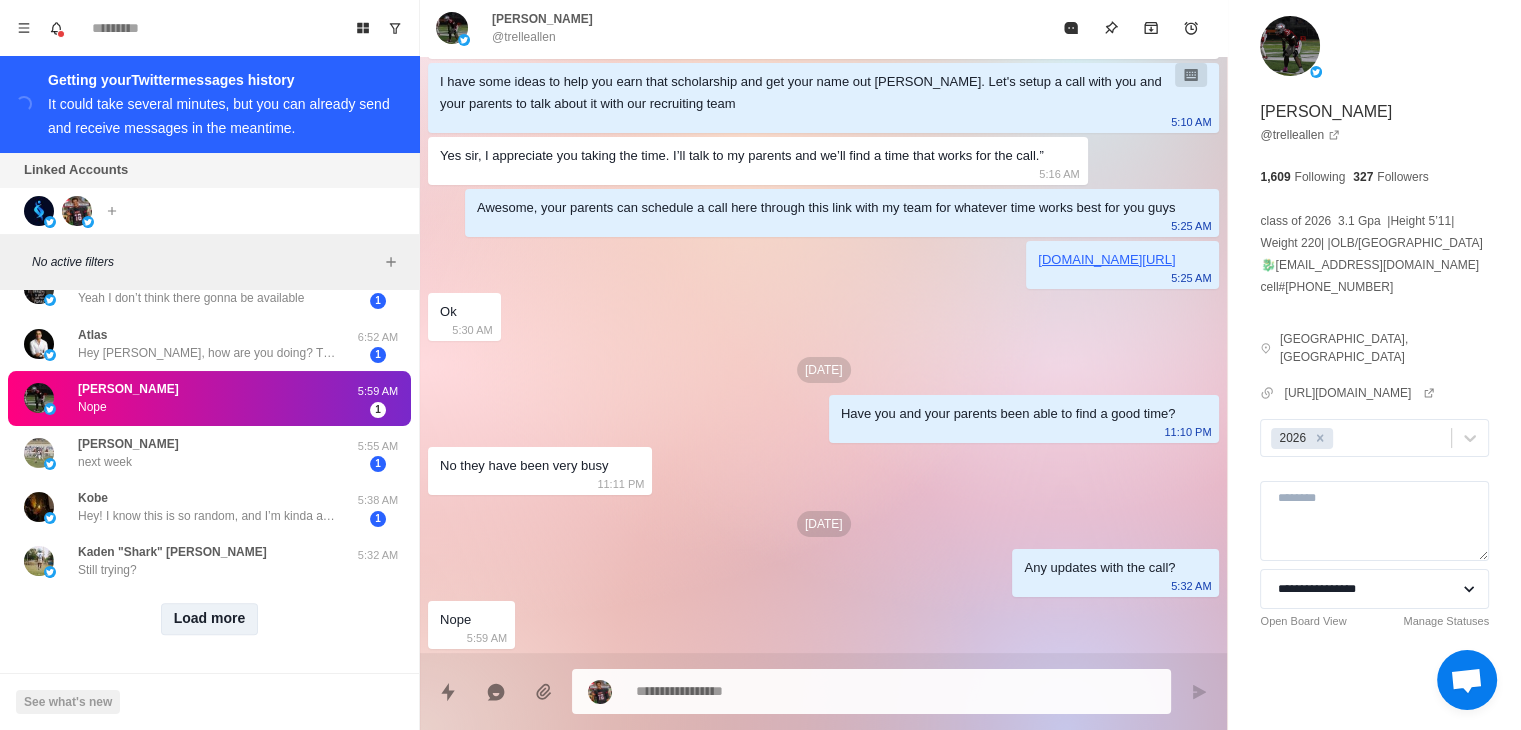 click on "Load more" at bounding box center (210, 619) 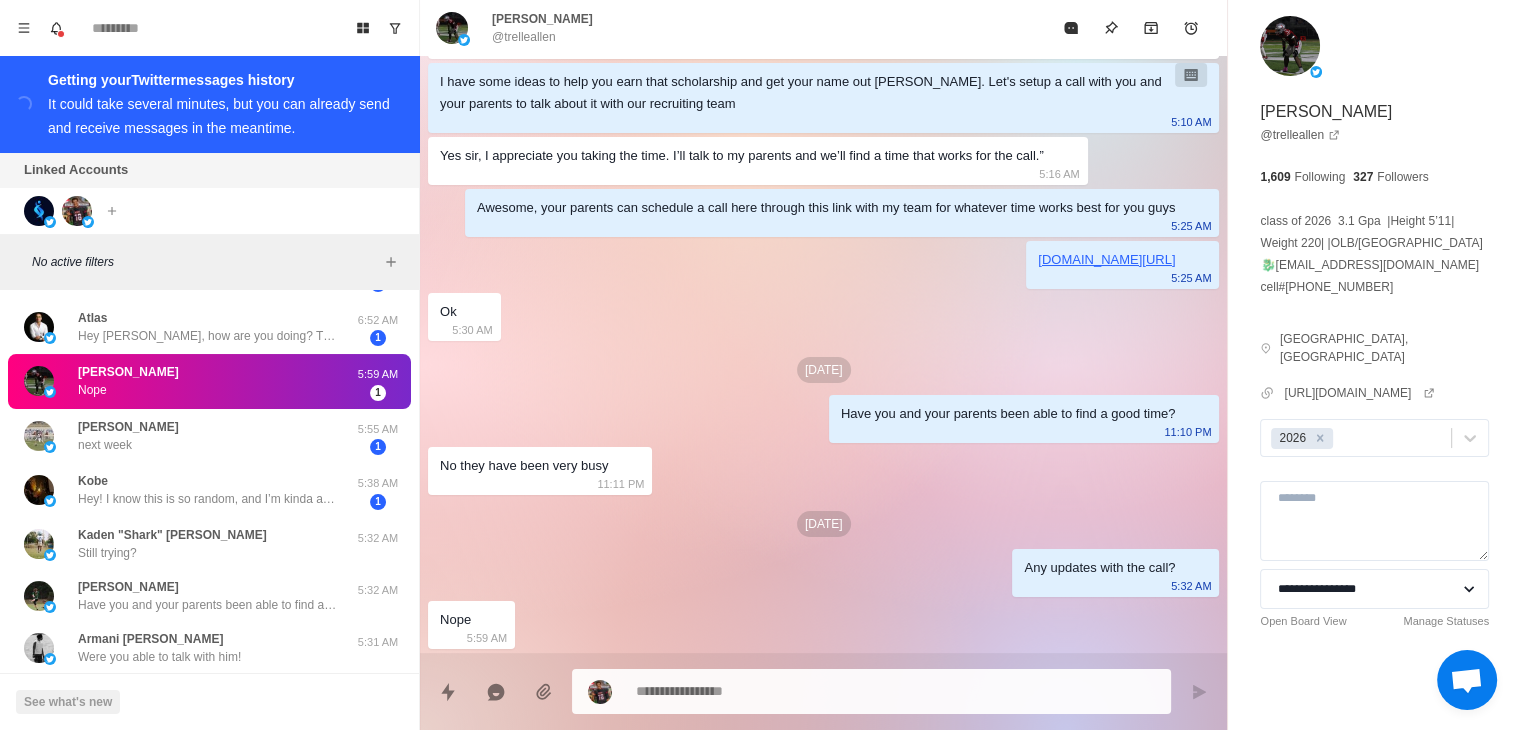 click on "**********" at bounding box center [1374, 359] 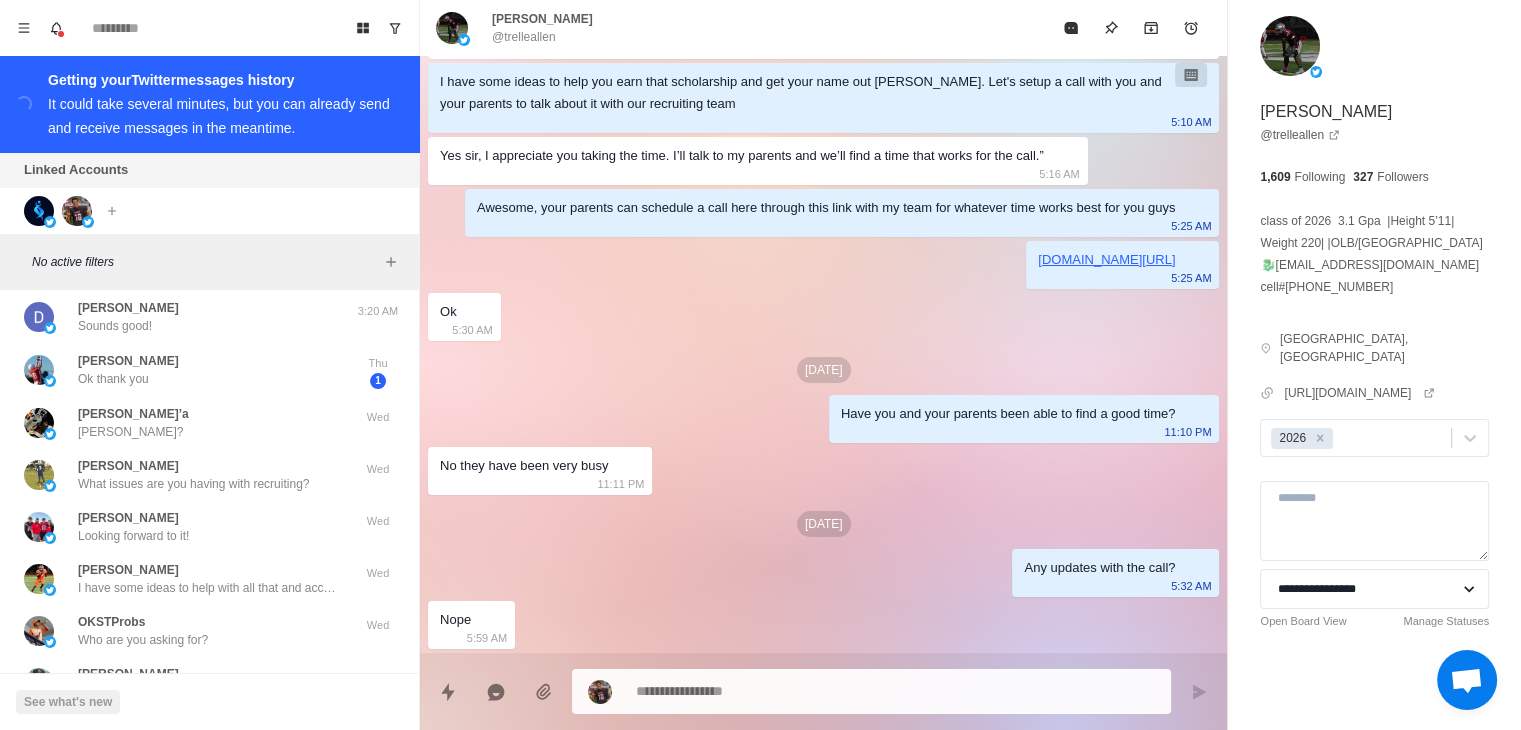 scroll, scrollTop: 1837, scrollLeft: 0, axis: vertical 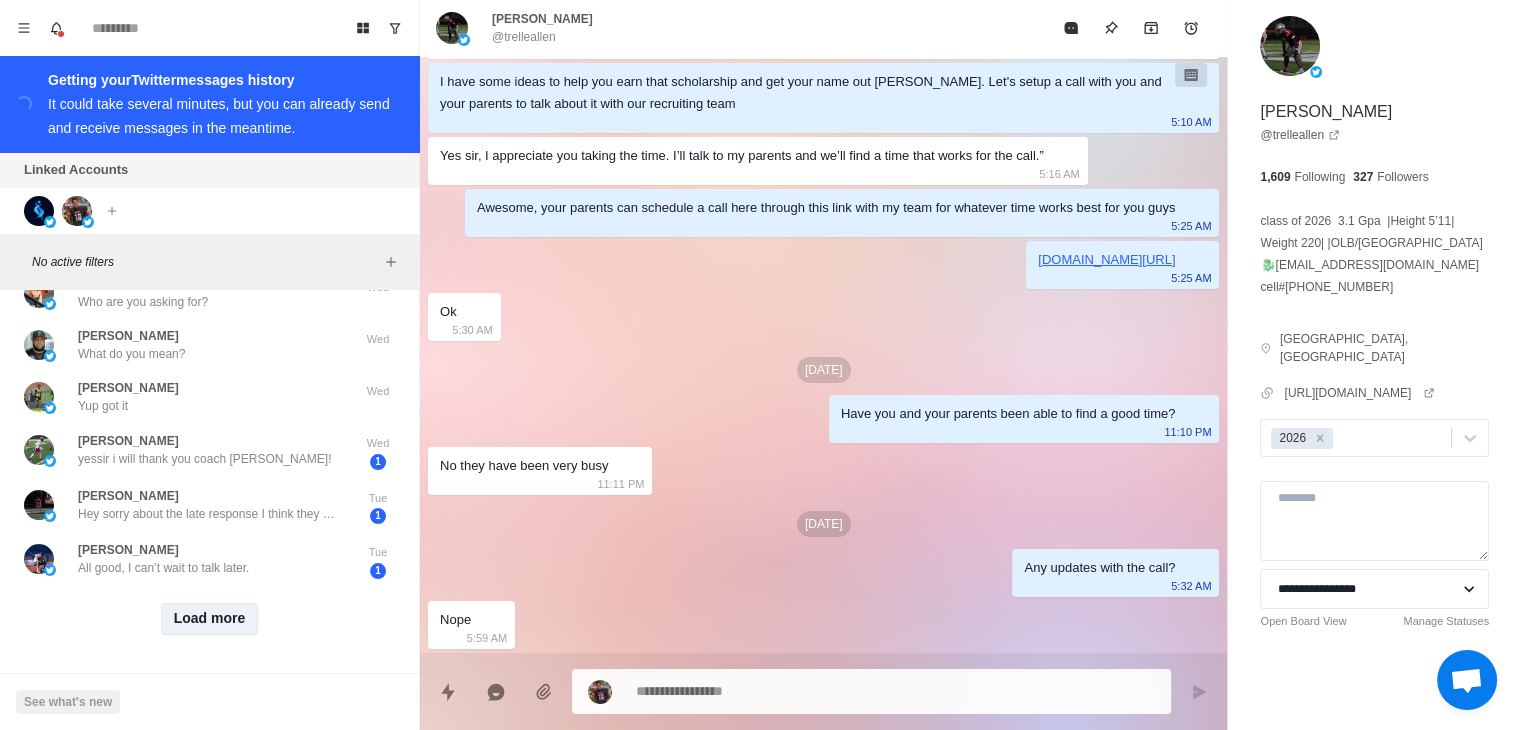 click on "Load more" at bounding box center (210, 619) 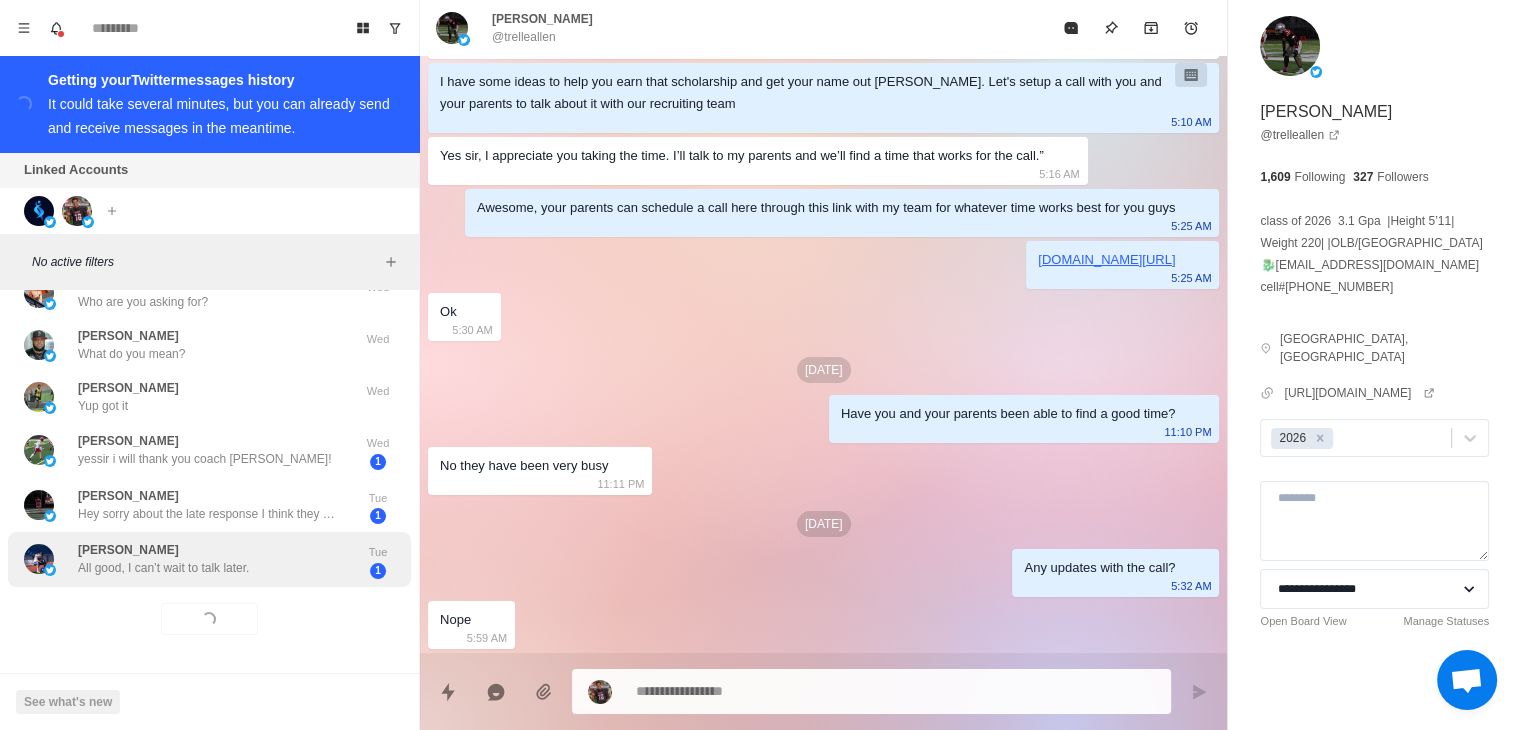 click on "All good, I can’t wait to talk later." at bounding box center [163, 568] 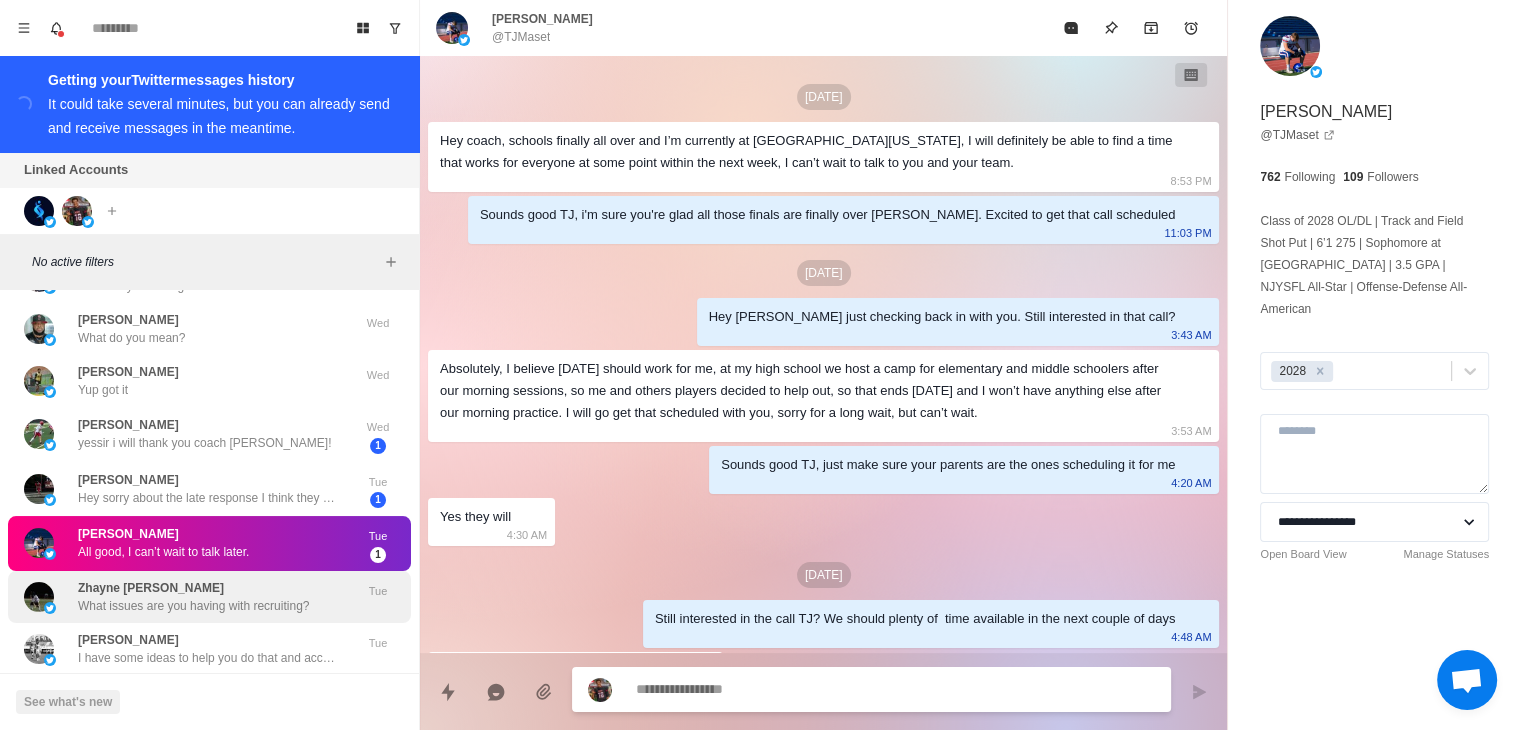 scroll, scrollTop: 551, scrollLeft: 0, axis: vertical 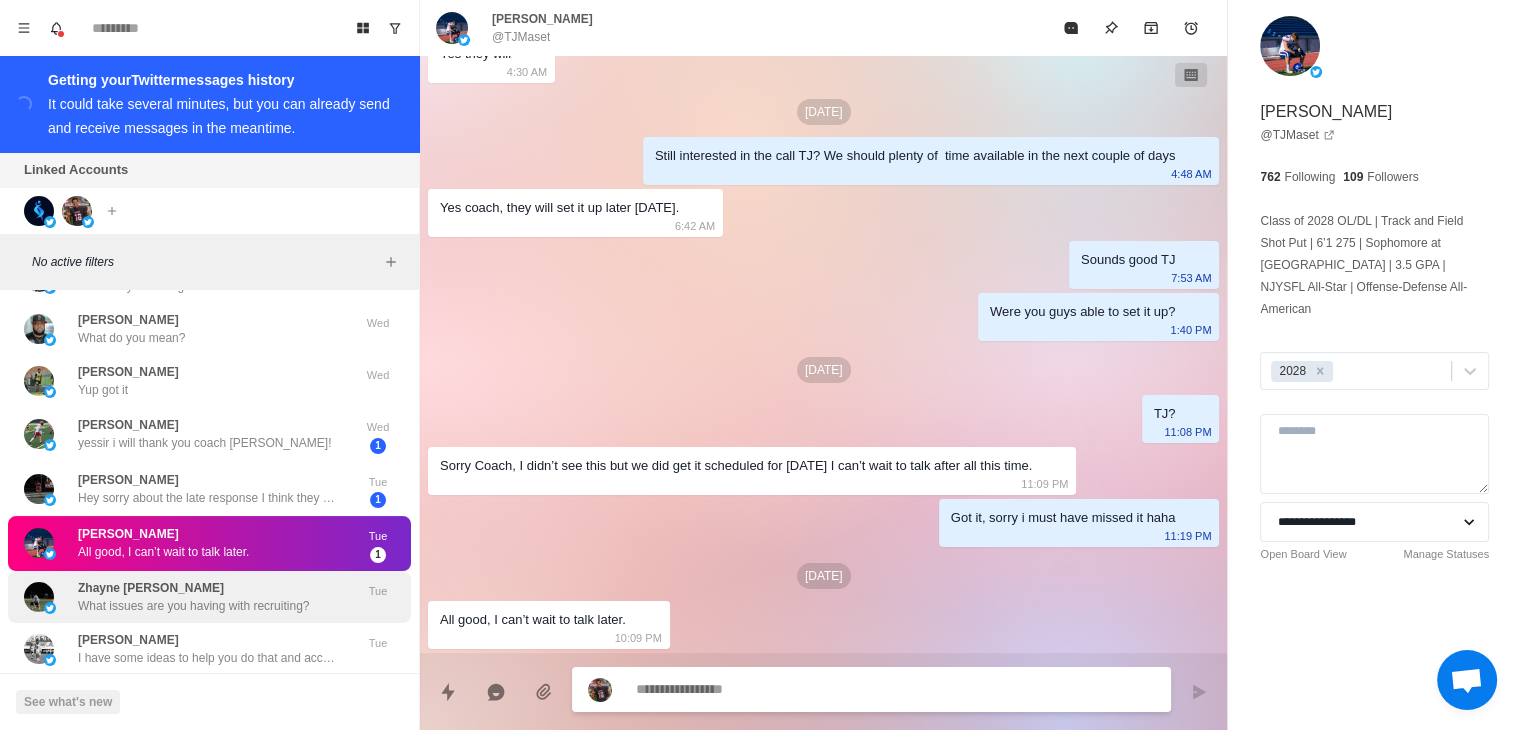 click on "[PERSON_NAME] What issues are you having with recruiting?" at bounding box center (193, 597) 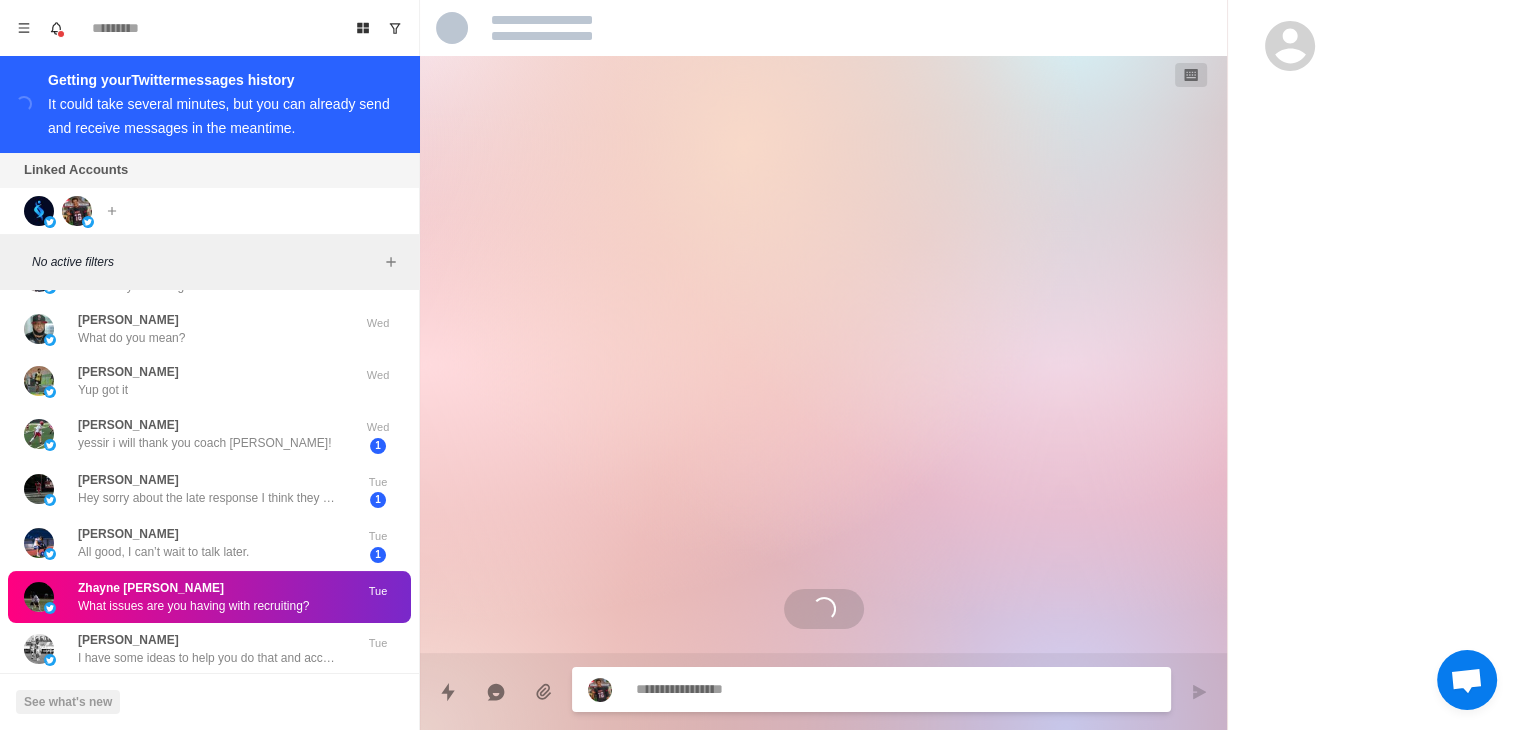scroll, scrollTop: 0, scrollLeft: 0, axis: both 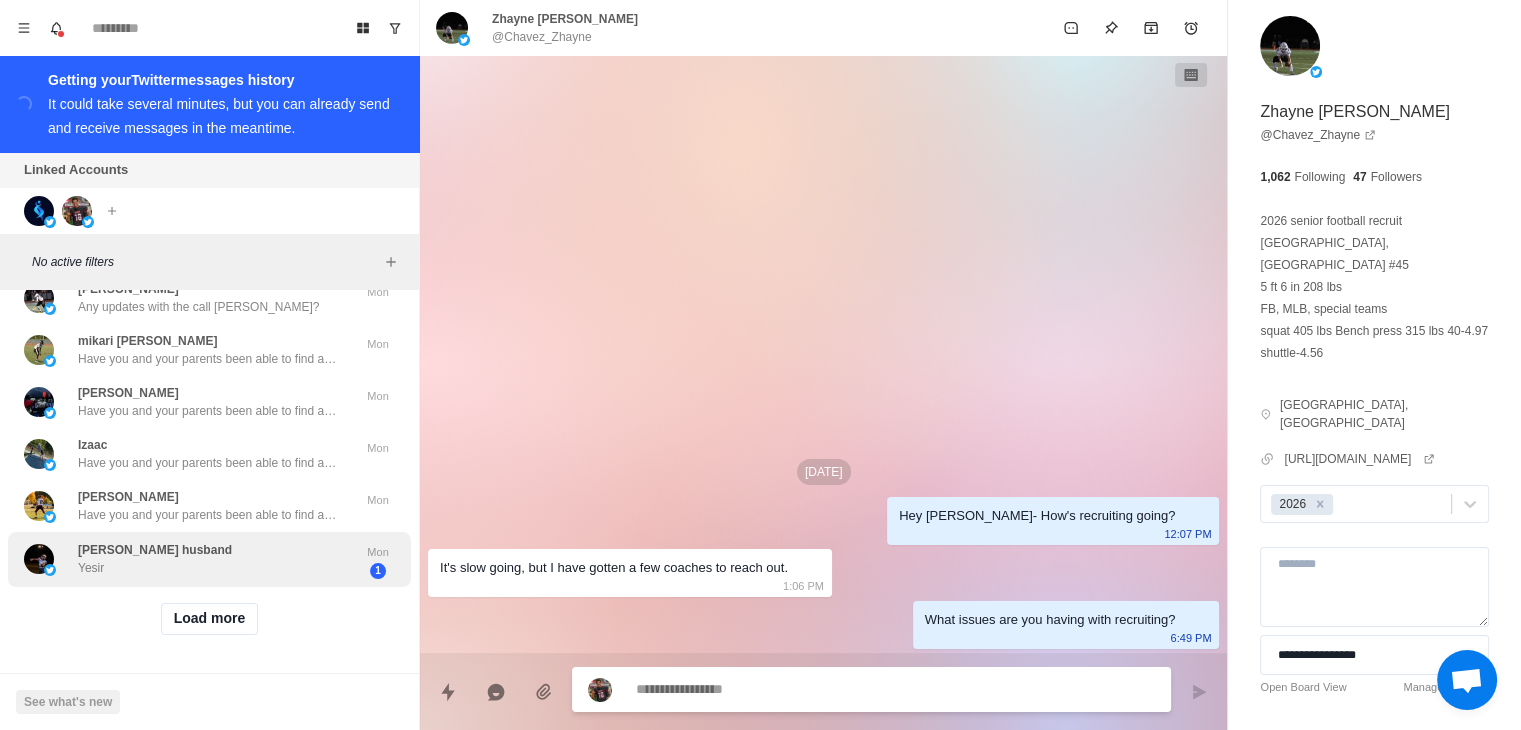 click on "[PERSON_NAME] husband [PERSON_NAME]" at bounding box center [188, 559] 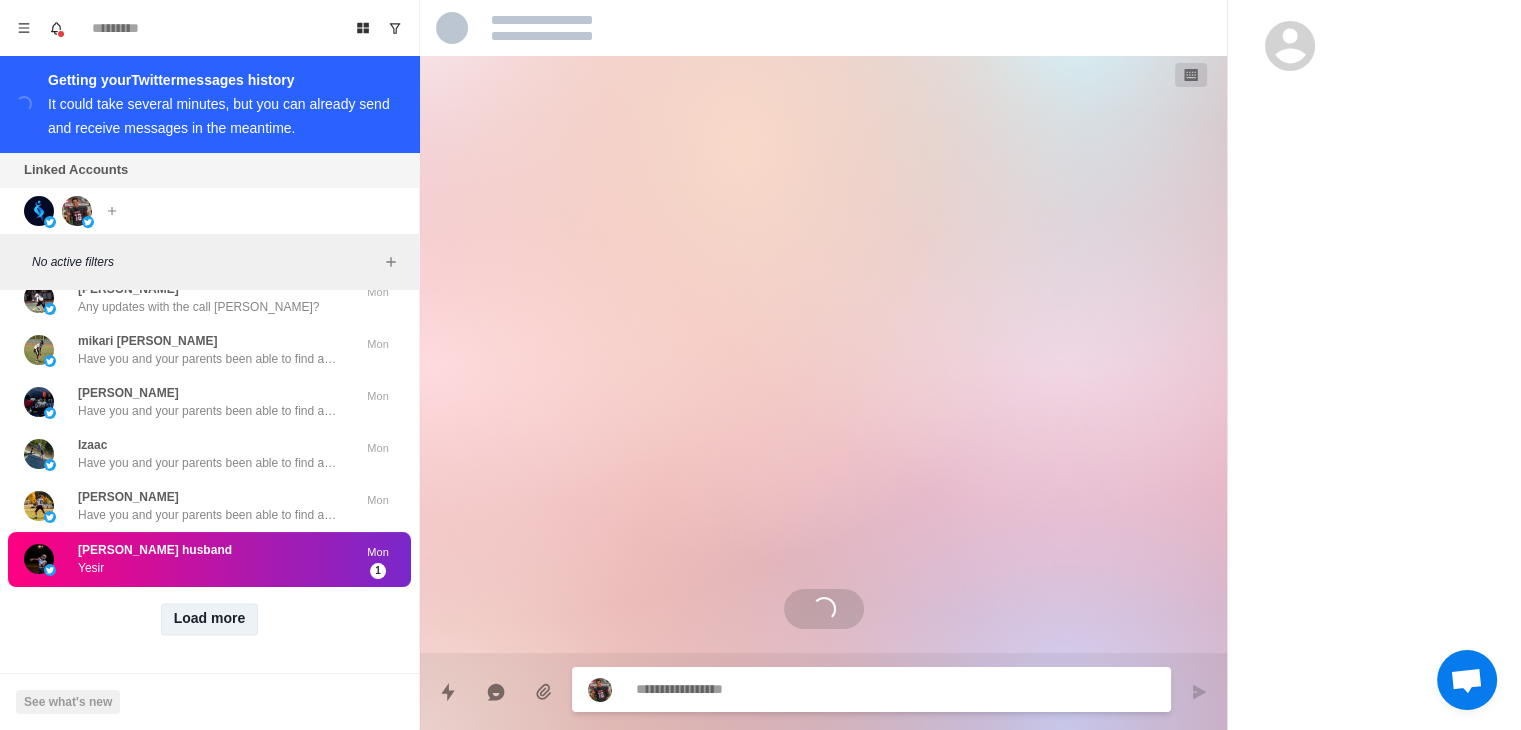 click on "Load more" at bounding box center [210, 619] 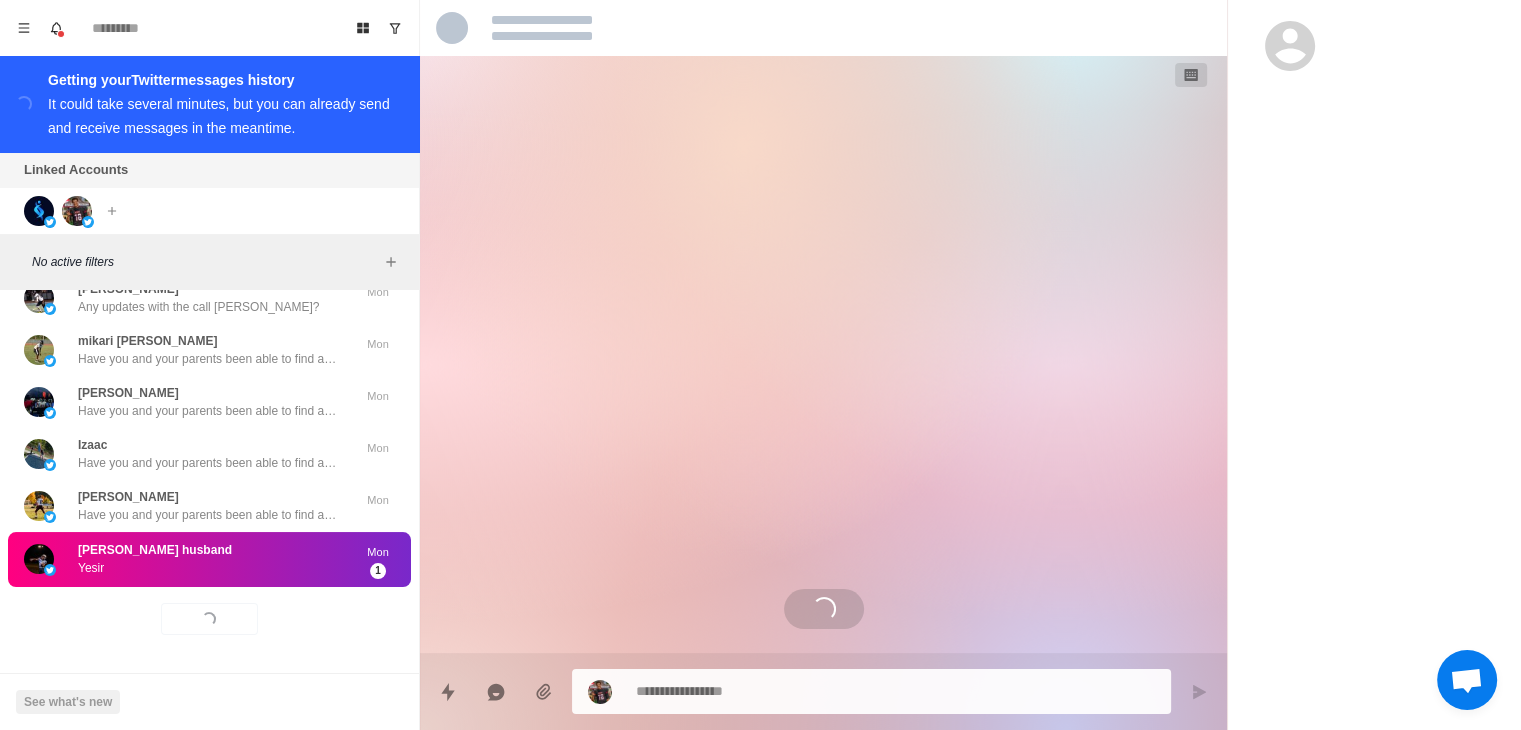scroll, scrollTop: 59, scrollLeft: 0, axis: vertical 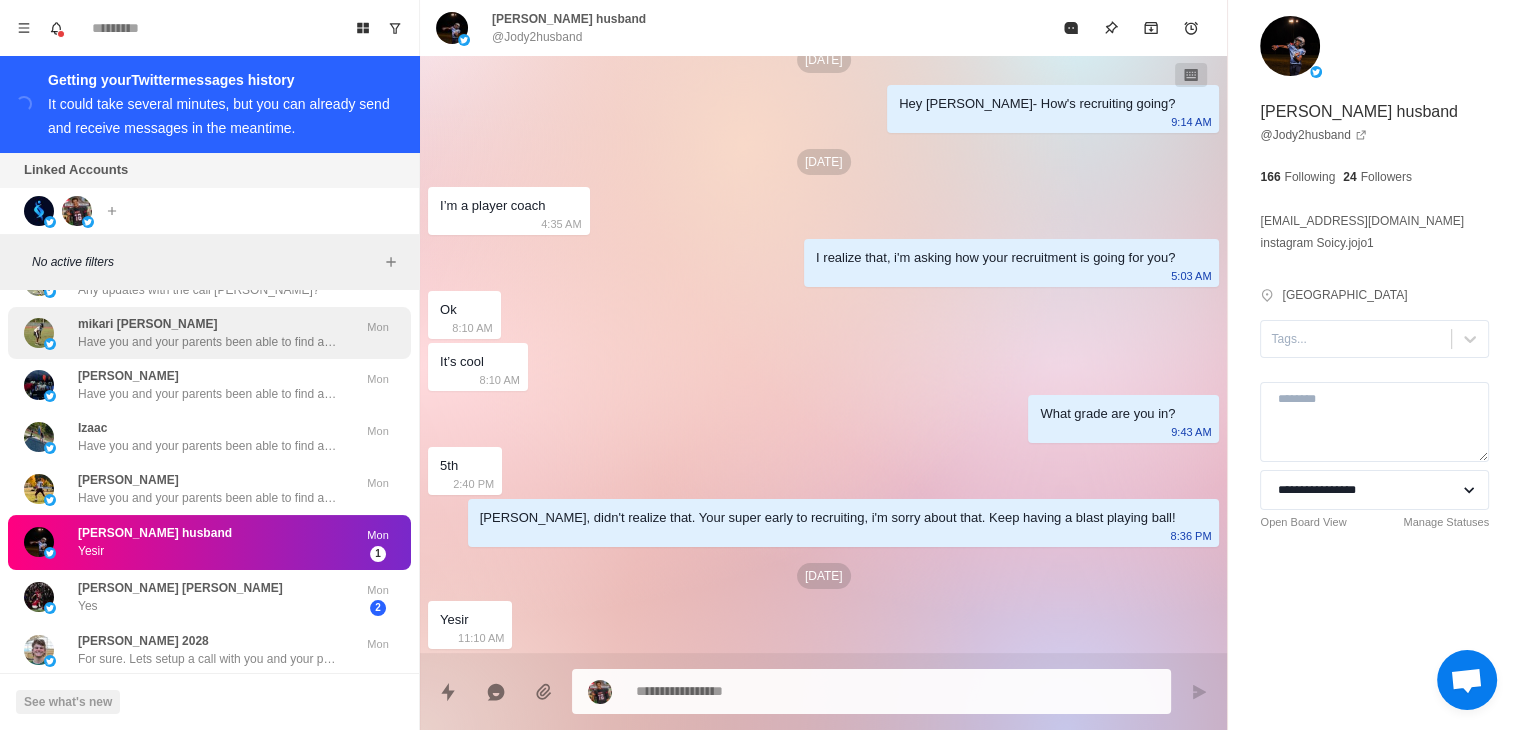 click on "[PERSON_NAME] [PERSON_NAME] Have you and your parents been able to find a good time?" at bounding box center (208, 333) 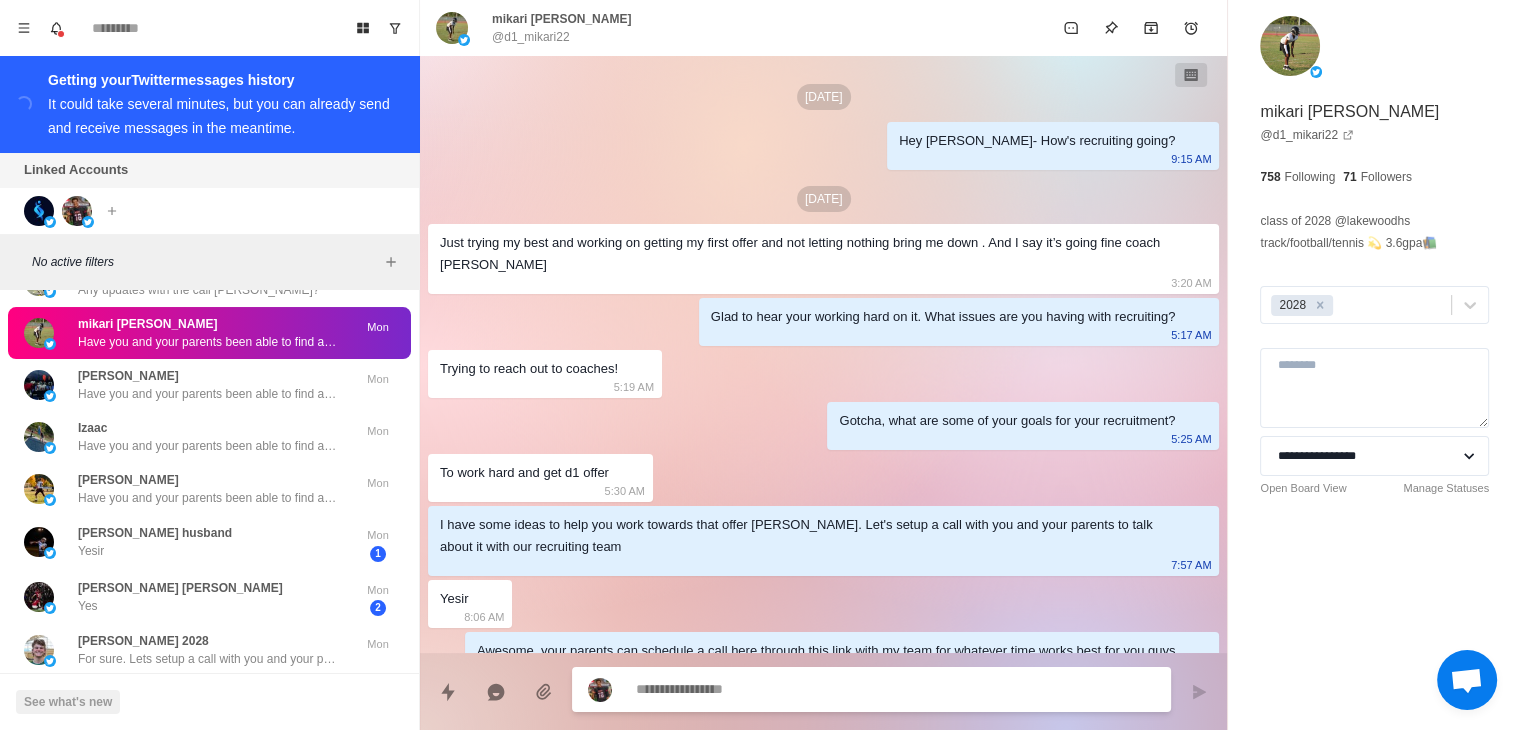 scroll, scrollTop: 207, scrollLeft: 0, axis: vertical 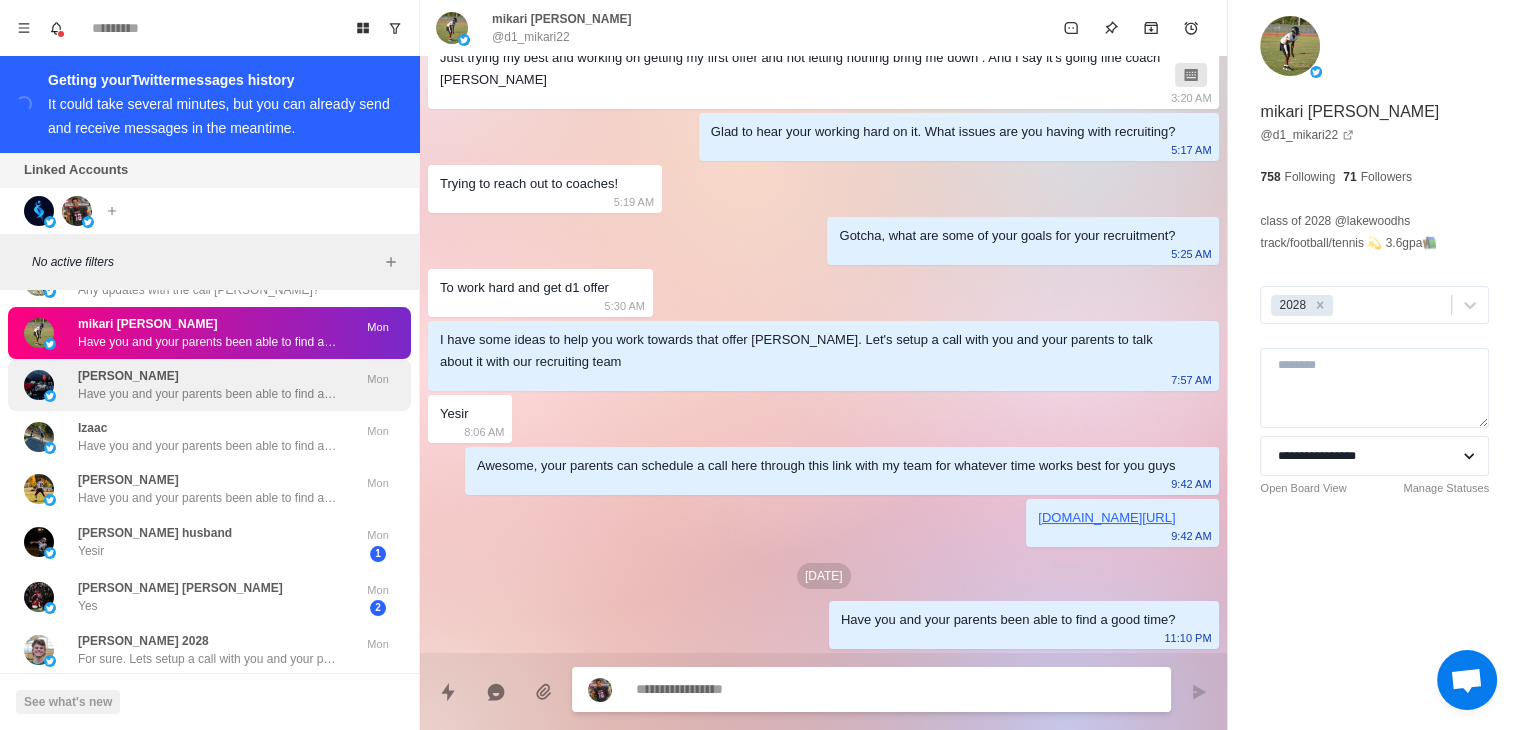 click on "Have you and your parents been able to find a good time?" at bounding box center [208, 394] 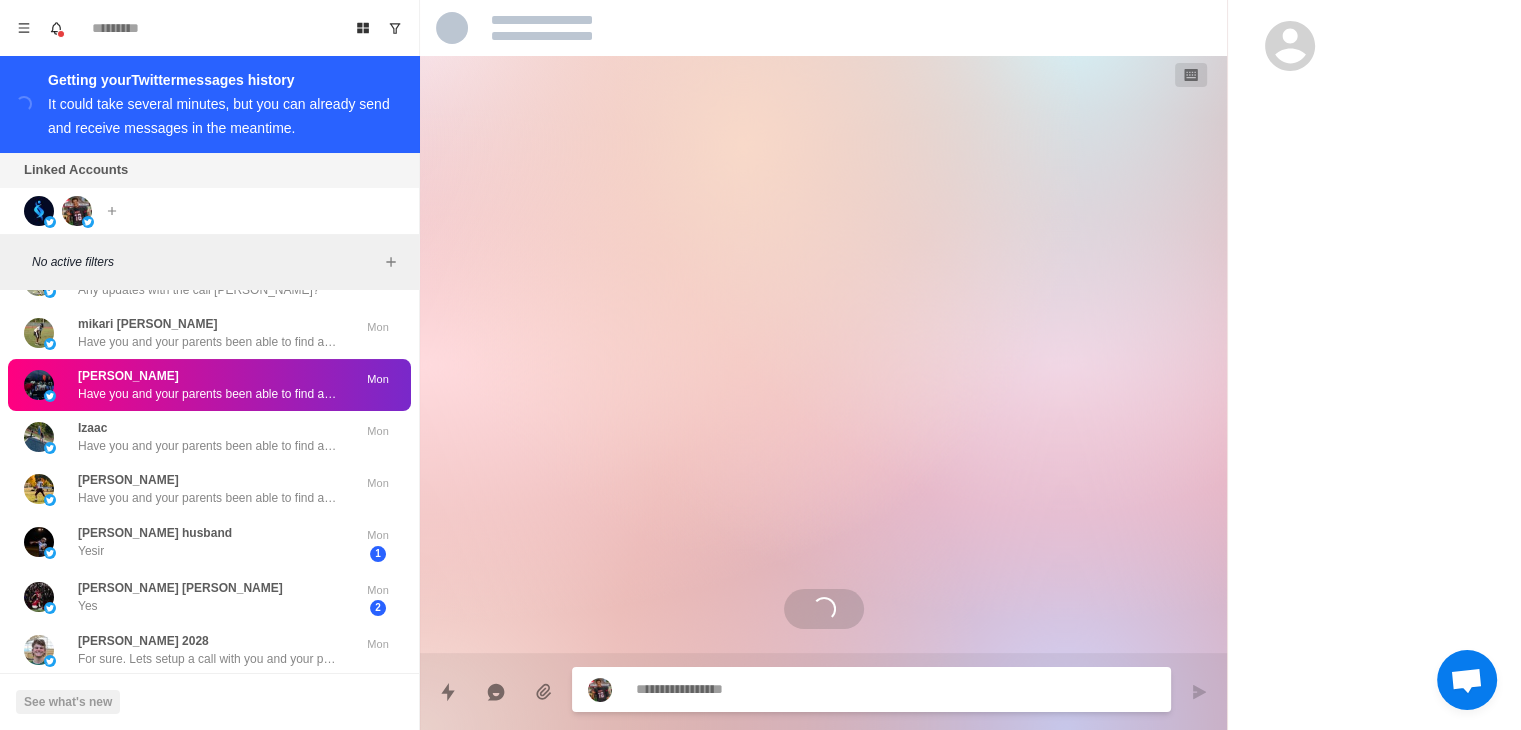 scroll, scrollTop: 2653, scrollLeft: 0, axis: vertical 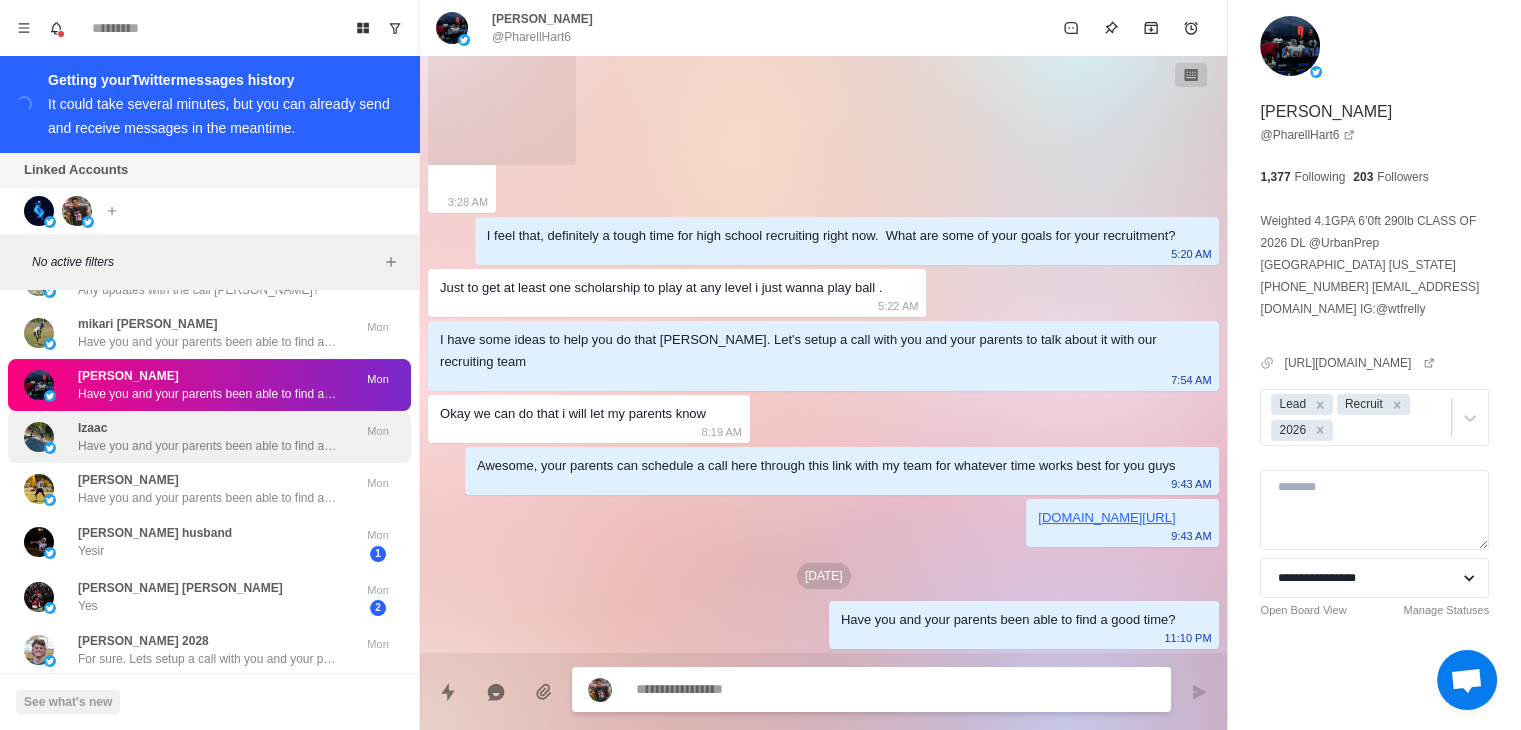 click on "Have you and your parents been able to find a good time?" at bounding box center [208, 446] 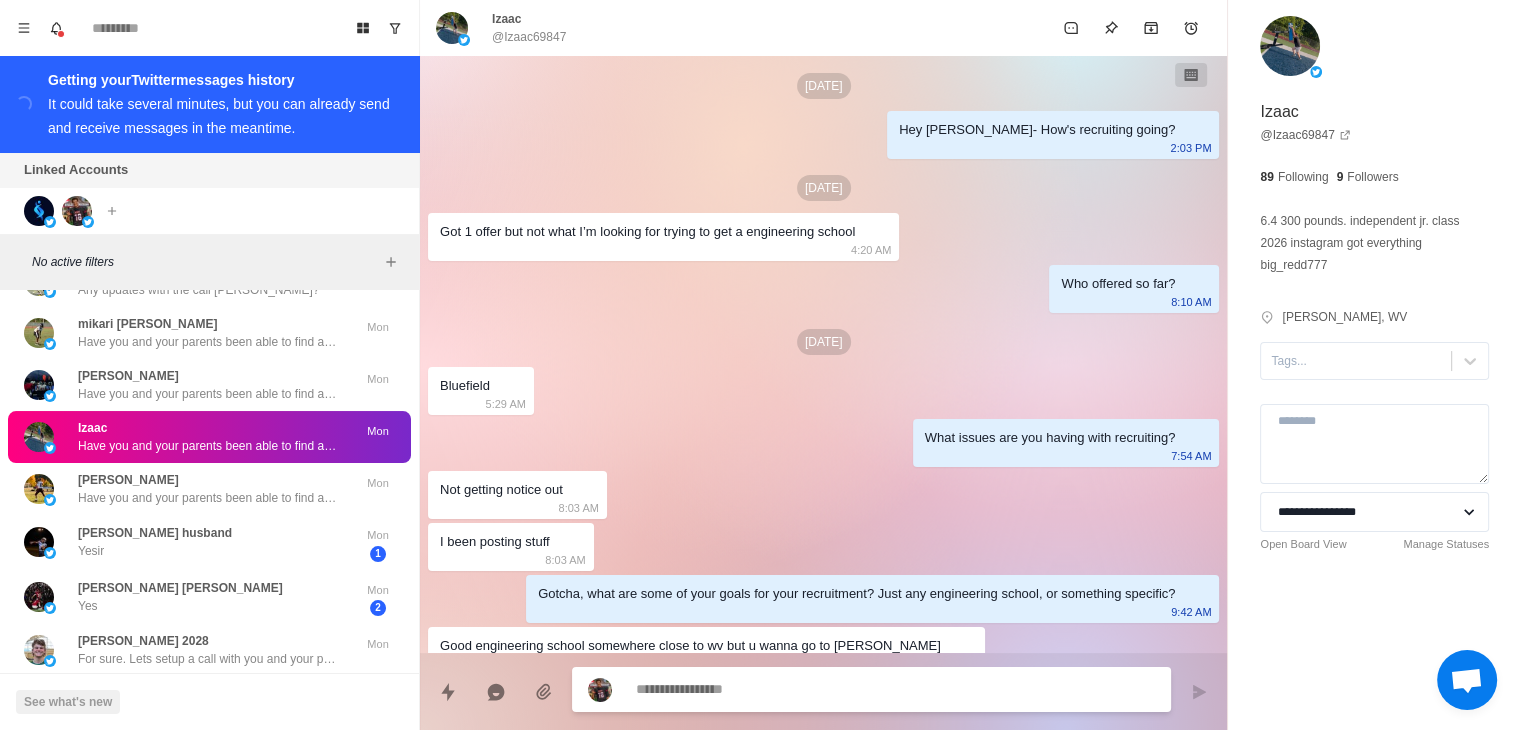 scroll, scrollTop: 0, scrollLeft: 0, axis: both 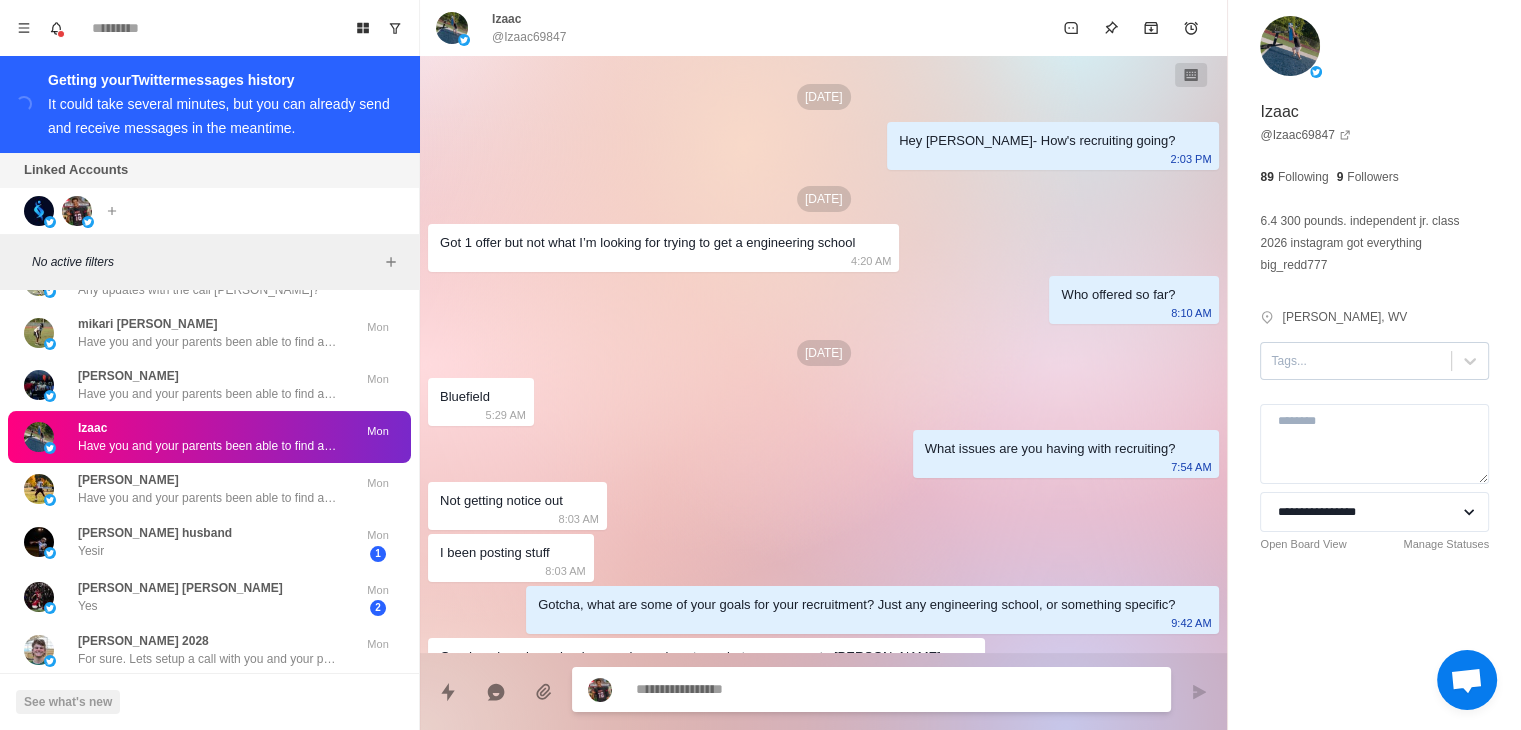 type on "*" 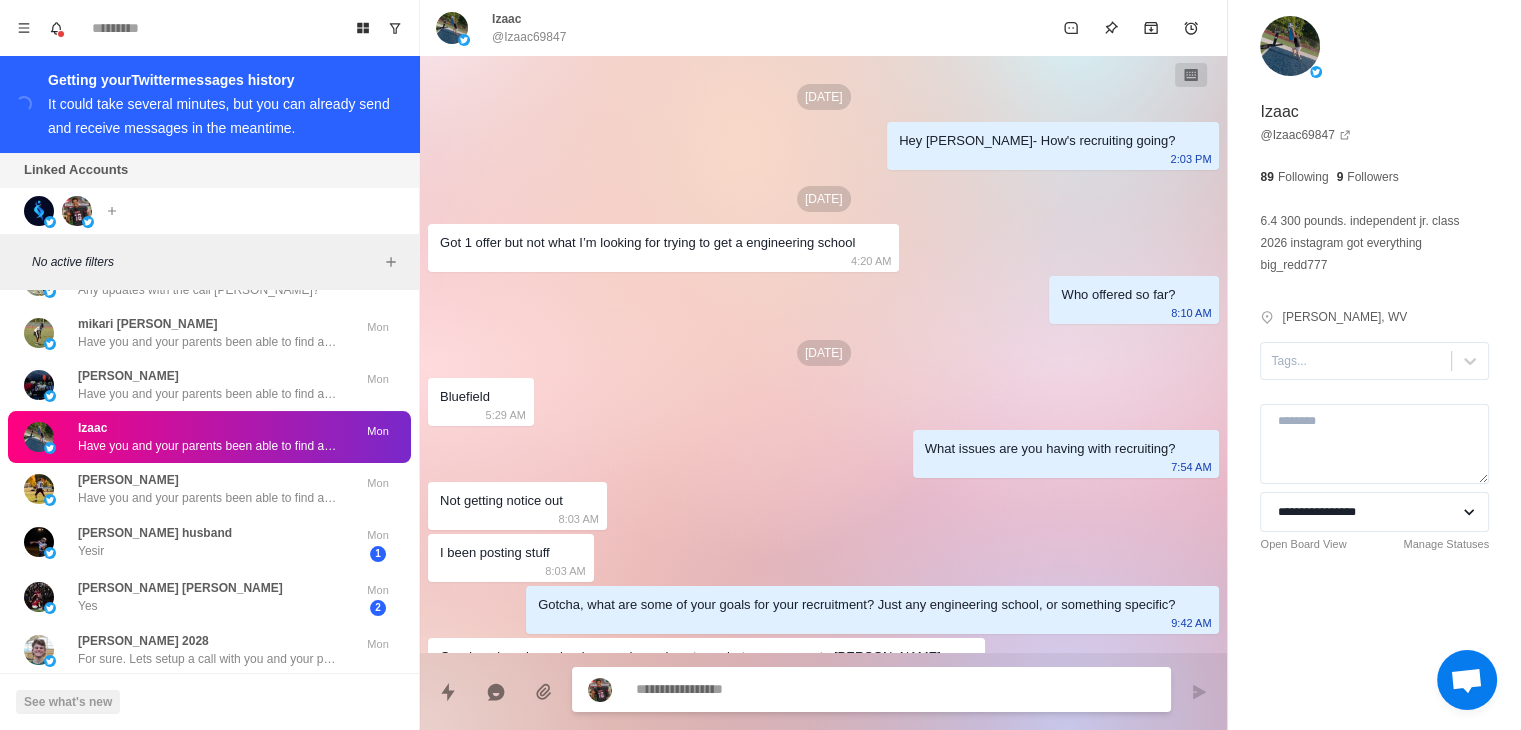 click on "**********" at bounding box center (1374, 320) 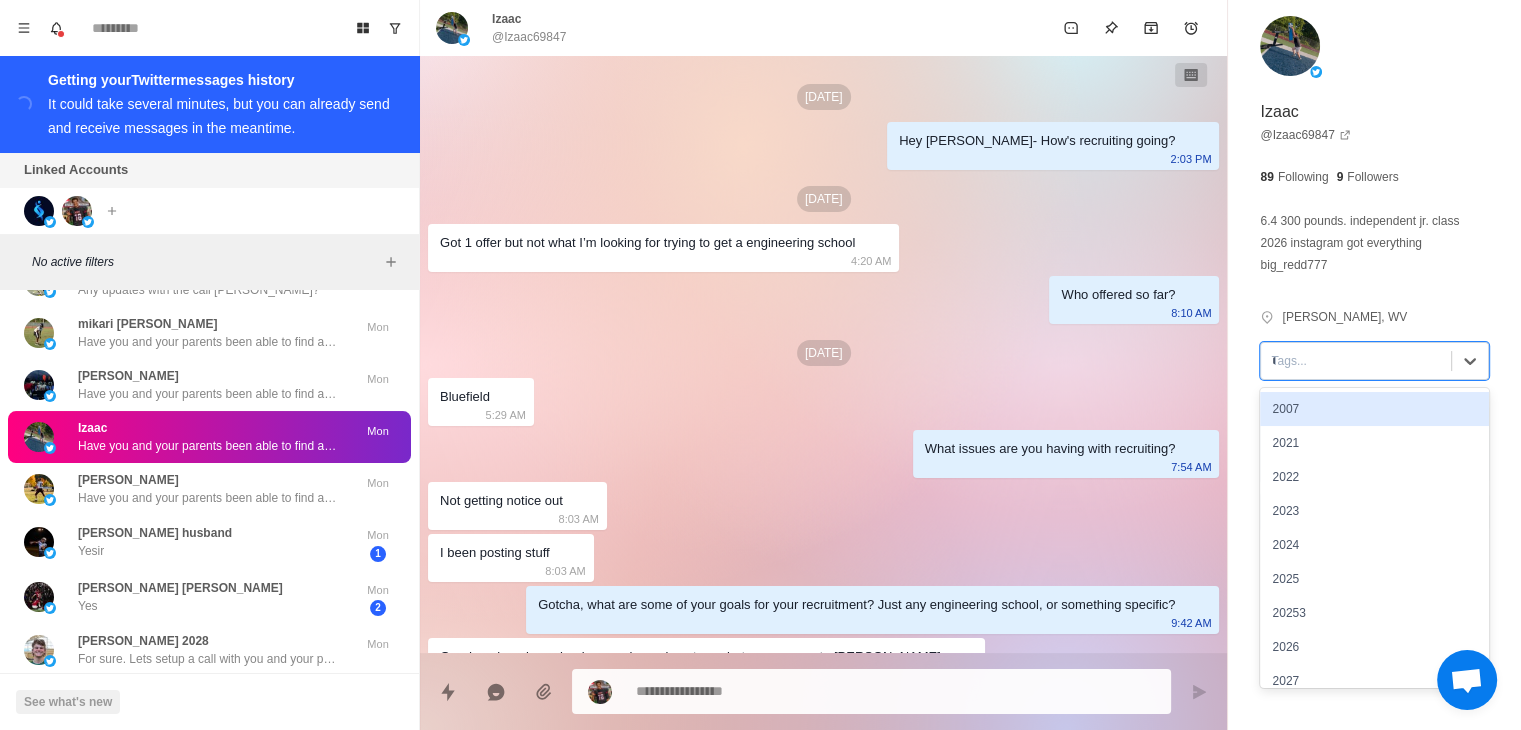type on "**" 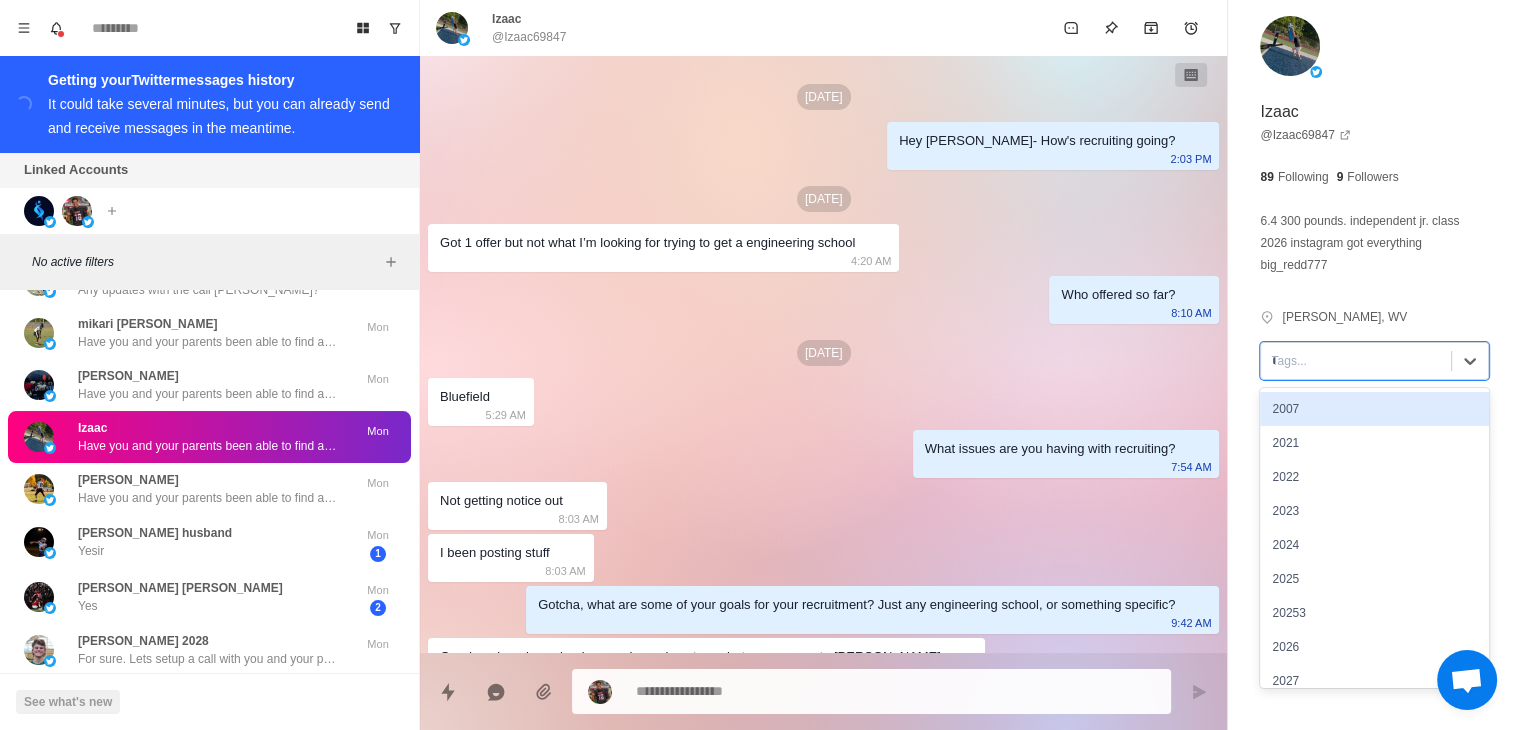 type on "*" 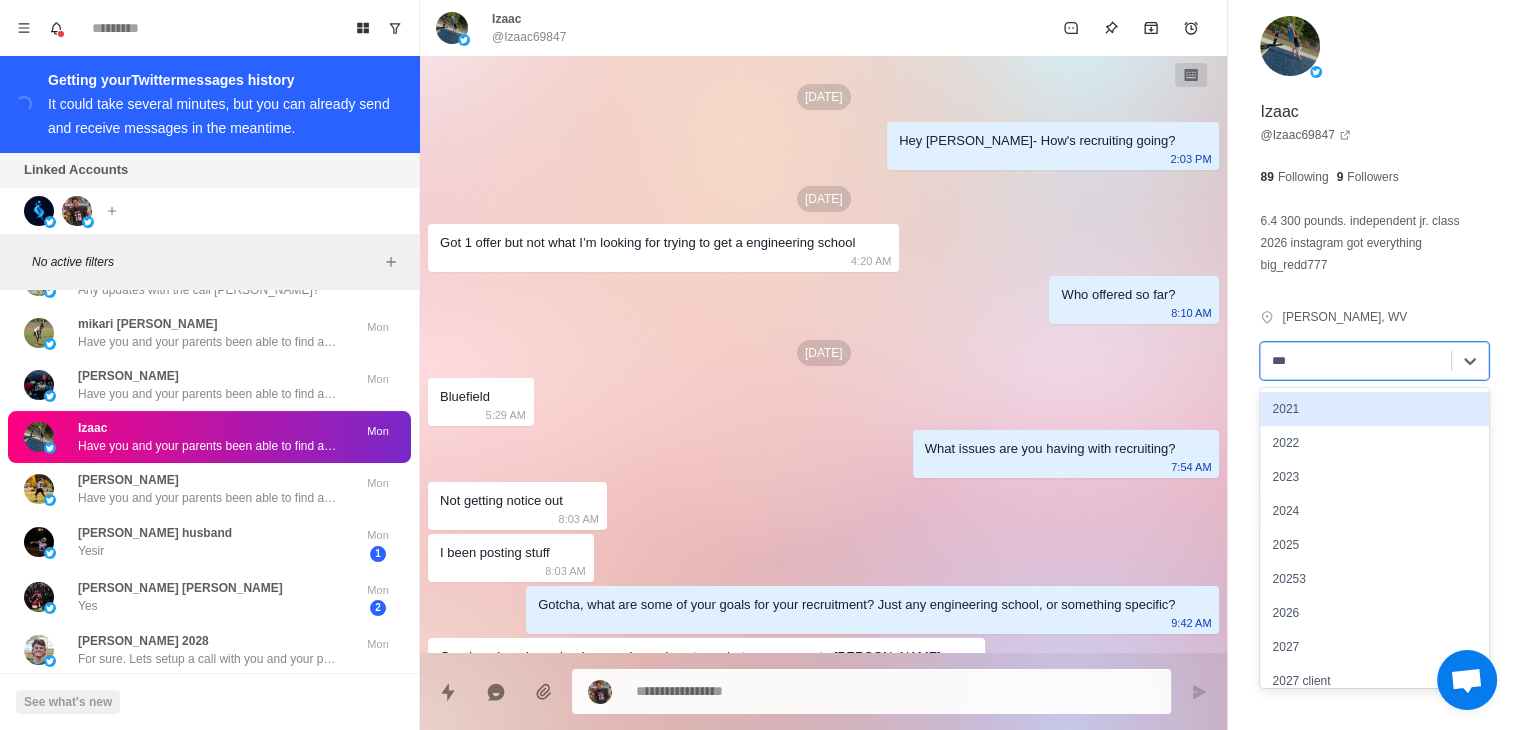 type on "****" 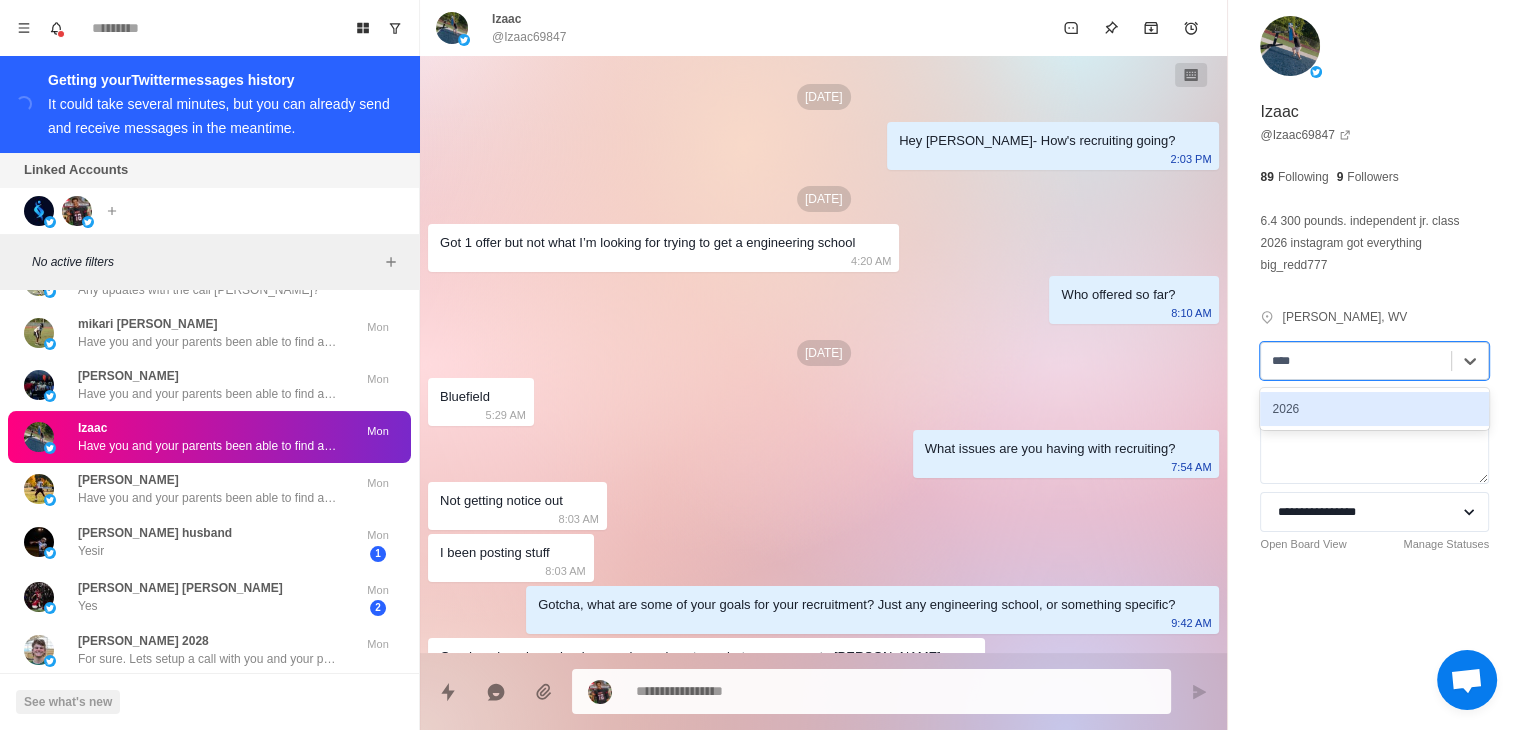 type 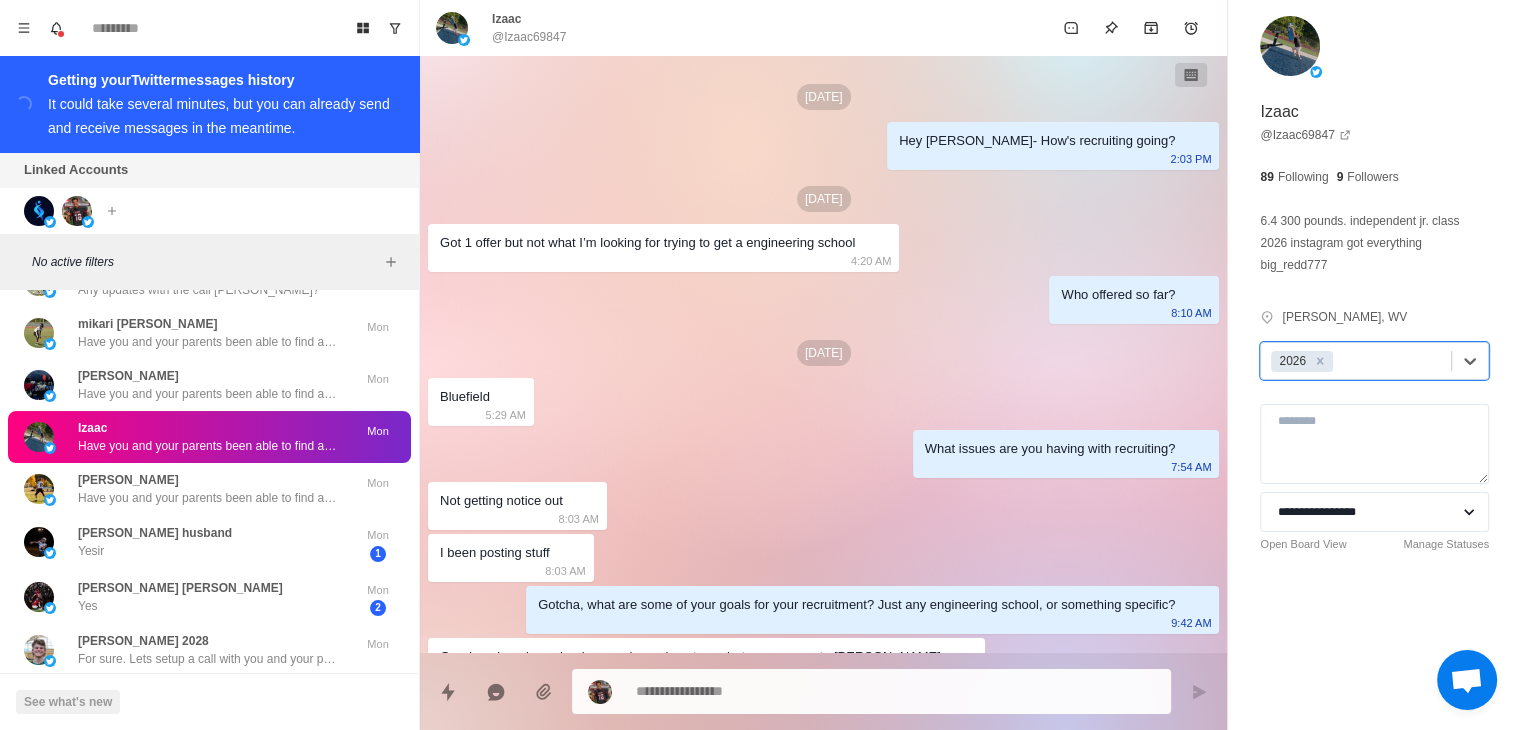 type on "*" 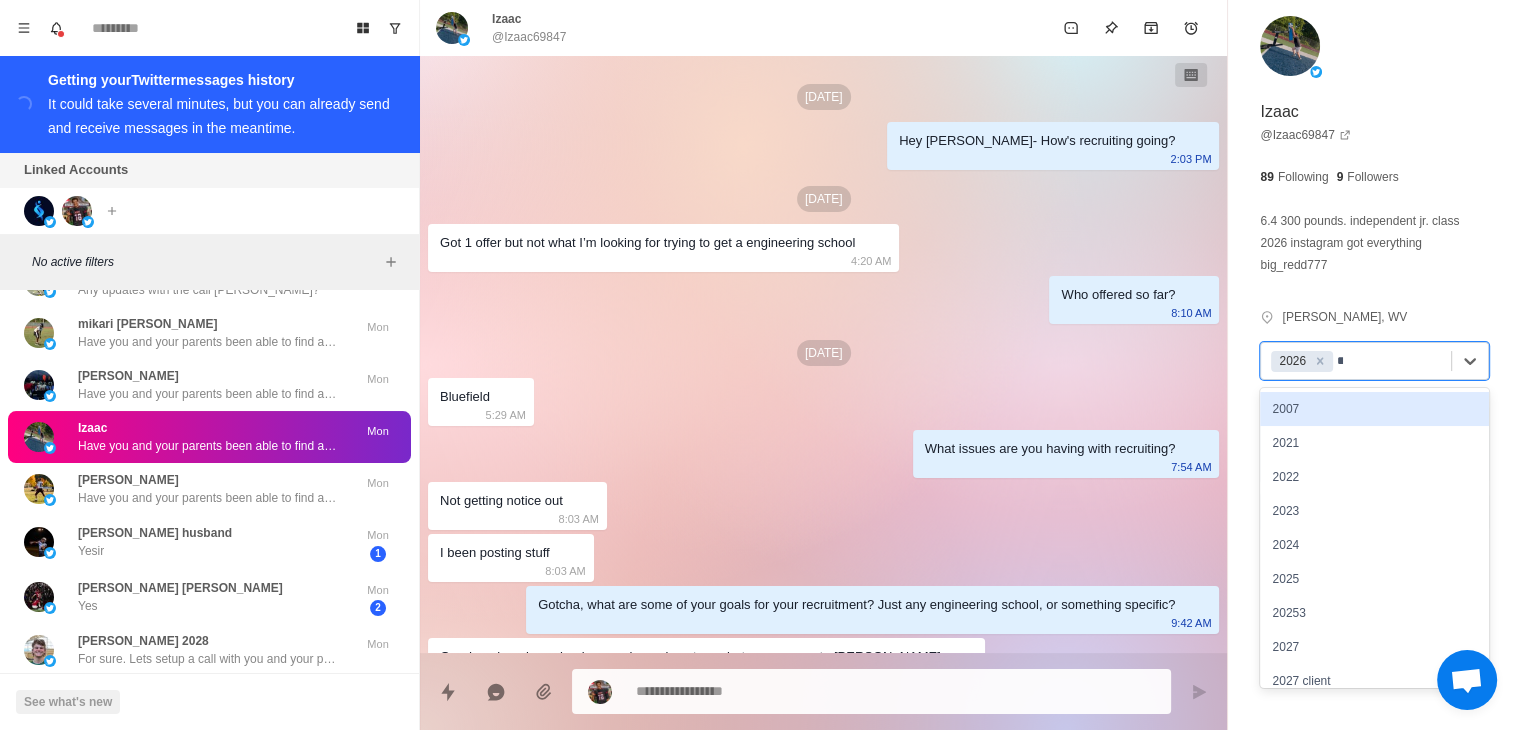 type on "****" 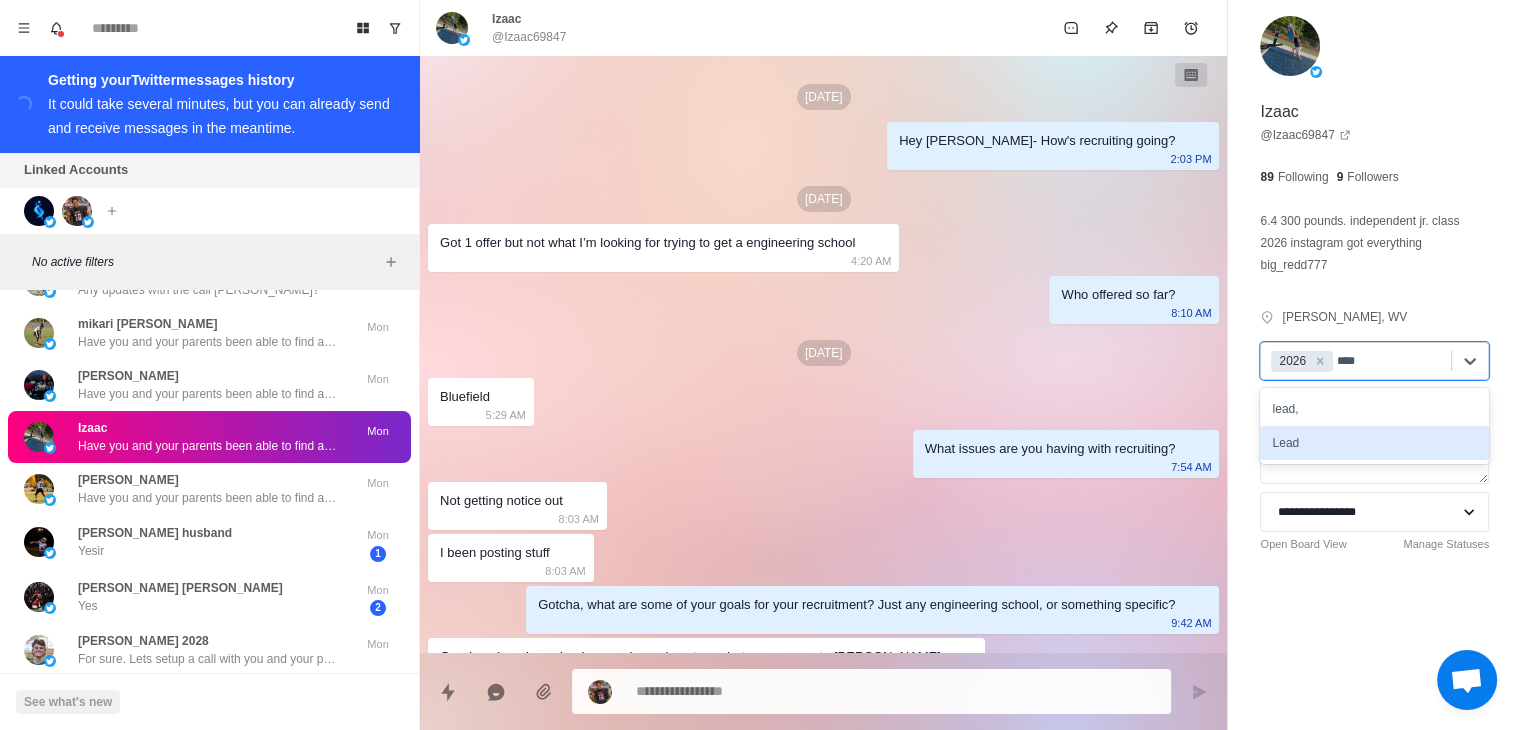 type 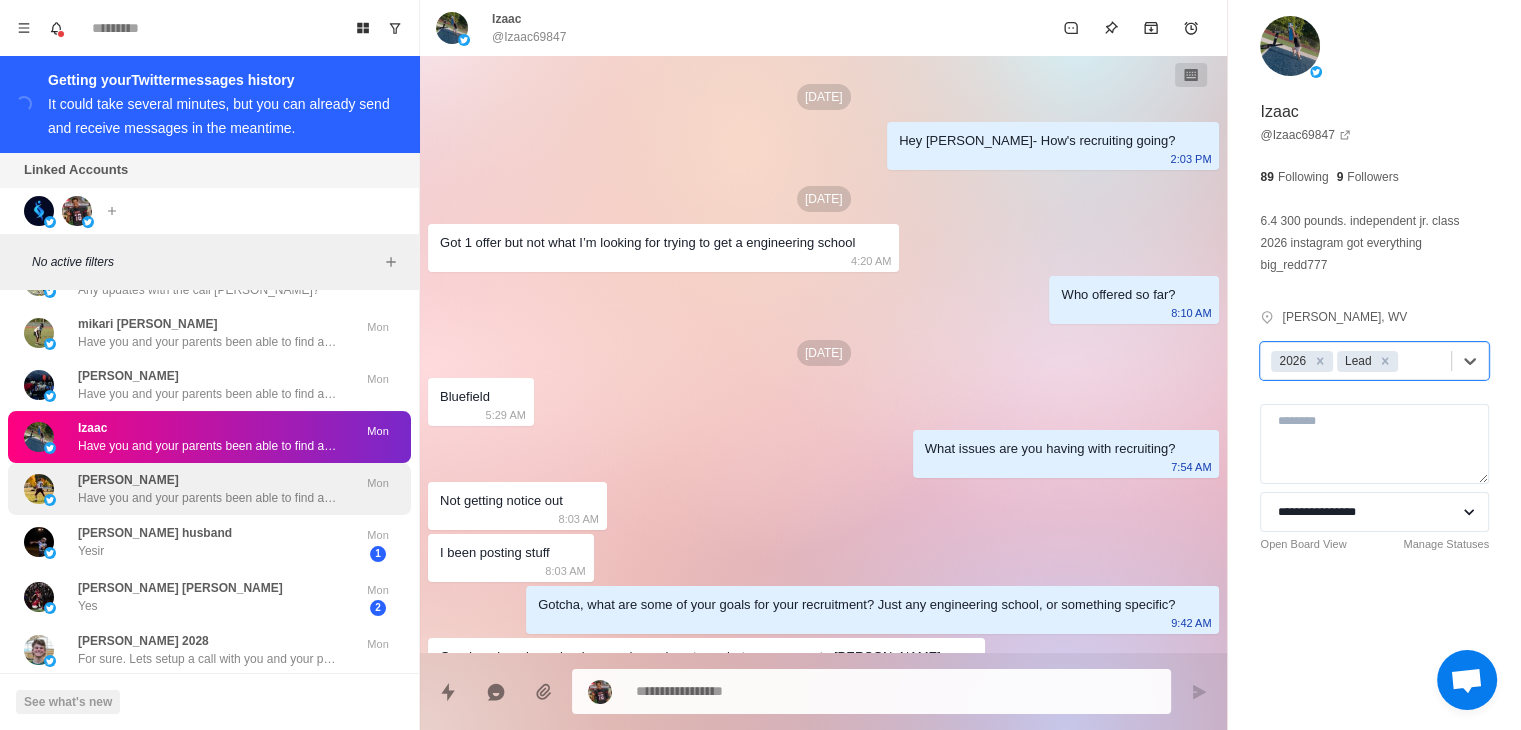 click on "Have you and your parents been able to find a good time?" at bounding box center [208, 498] 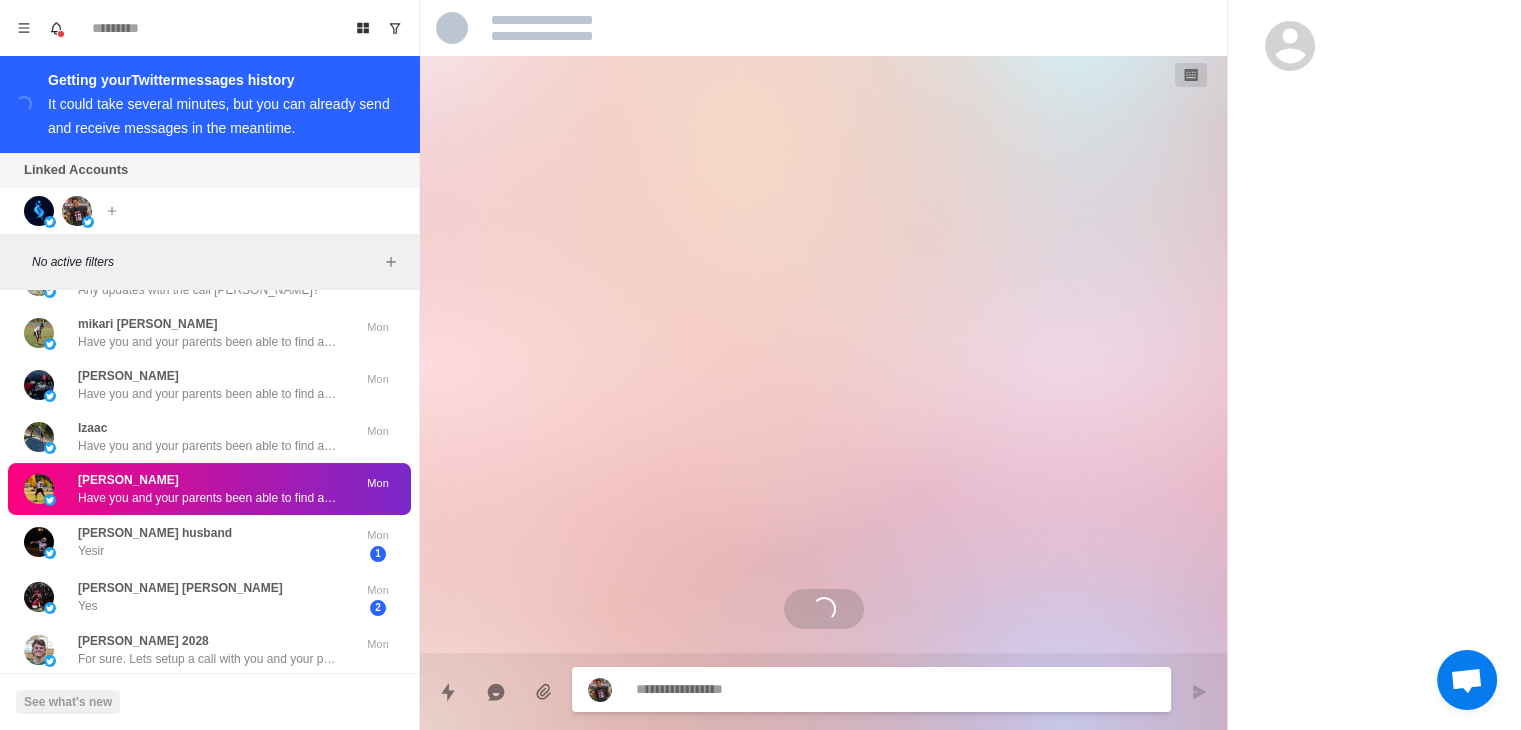 scroll, scrollTop: 235, scrollLeft: 0, axis: vertical 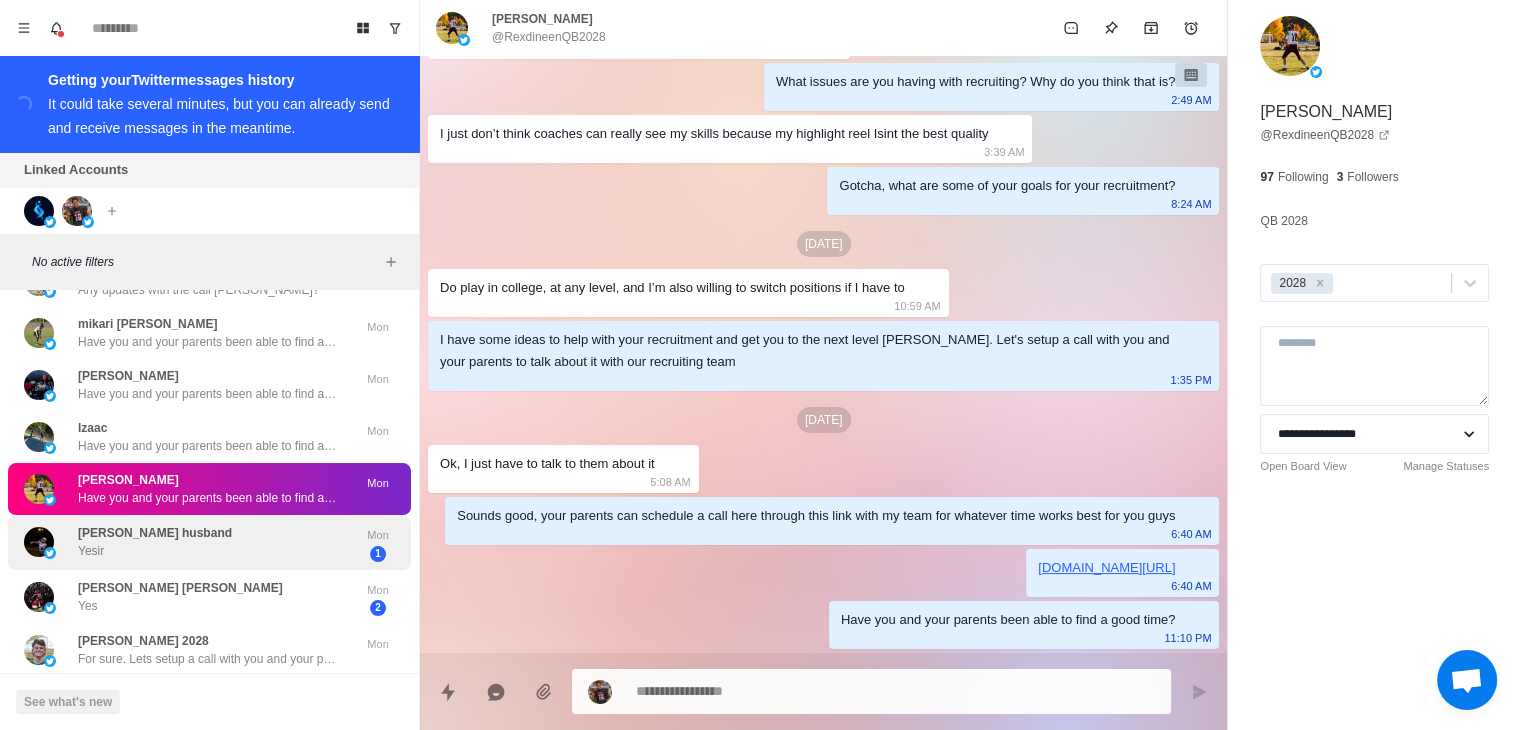 click on "[PERSON_NAME] husband [PERSON_NAME]" at bounding box center (188, 542) 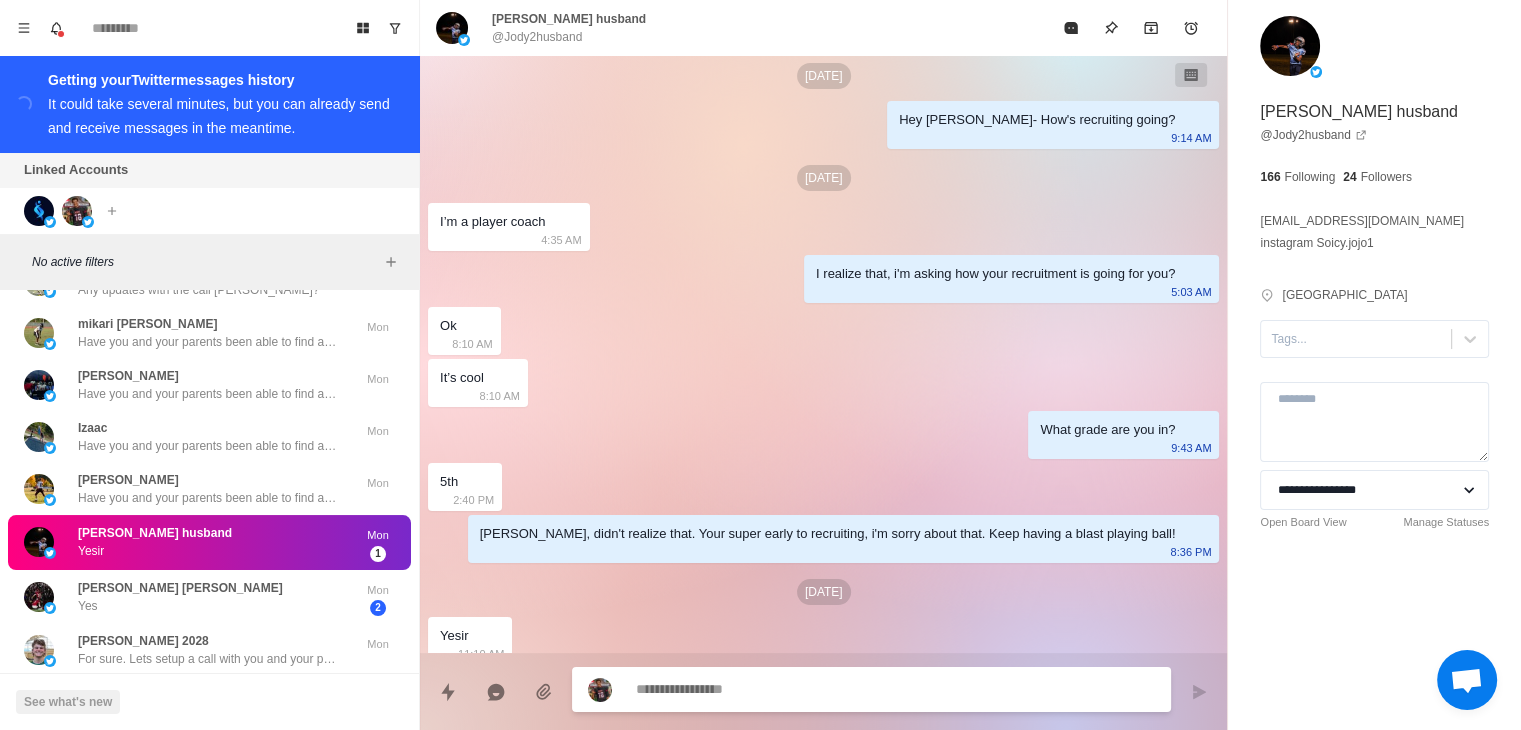 scroll, scrollTop: 59, scrollLeft: 0, axis: vertical 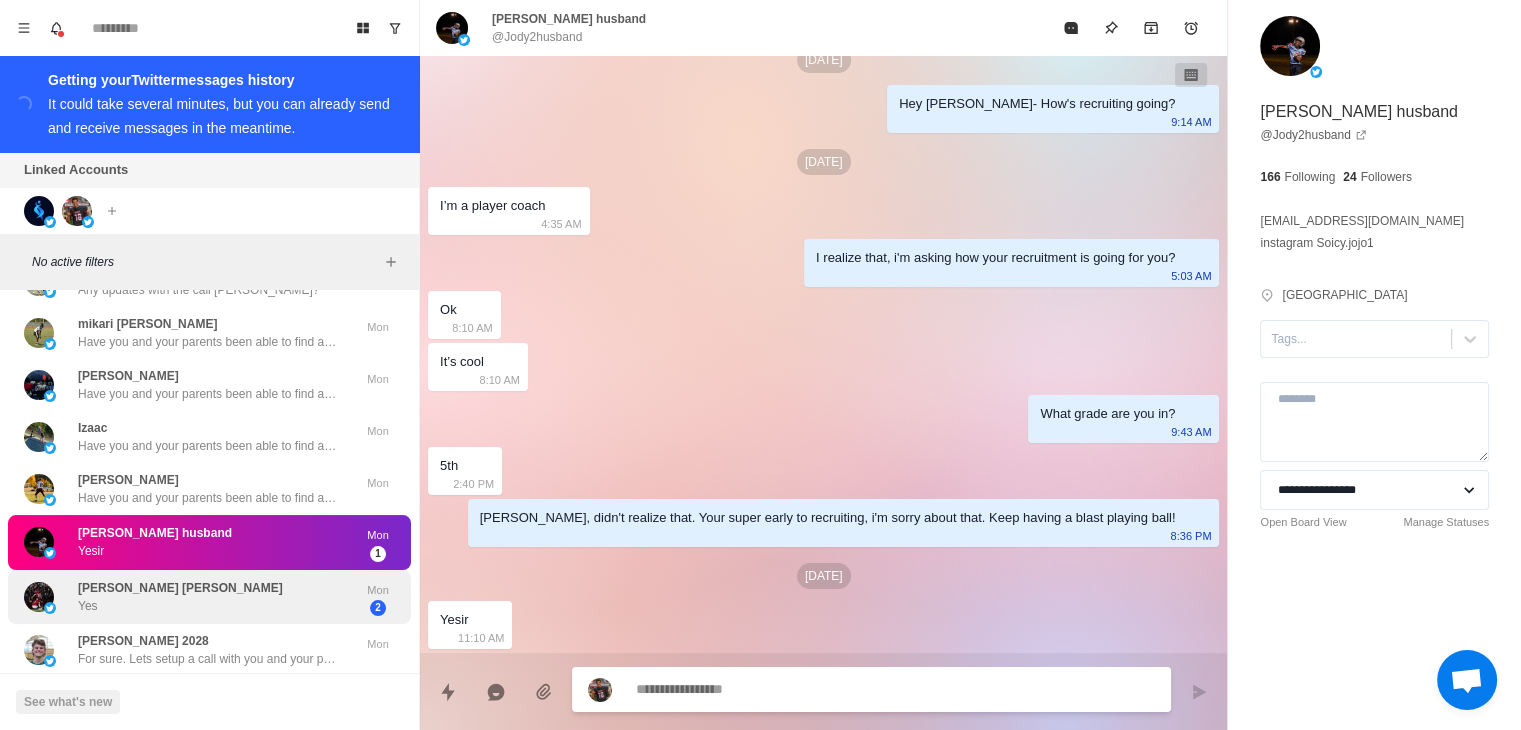 click on "[PERSON_NAME] [PERSON_NAME] Yes" at bounding box center [188, 597] 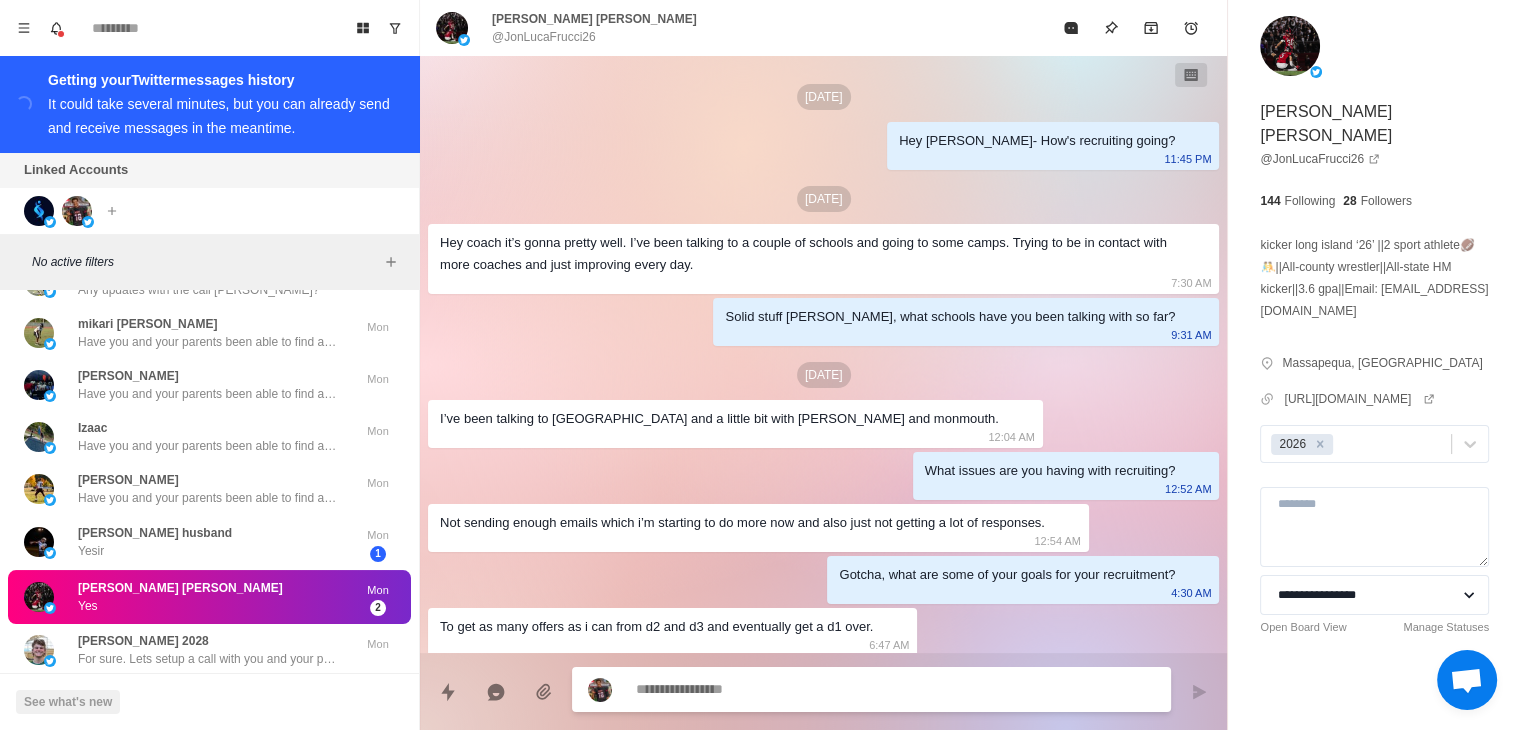 scroll, scrollTop: 971, scrollLeft: 0, axis: vertical 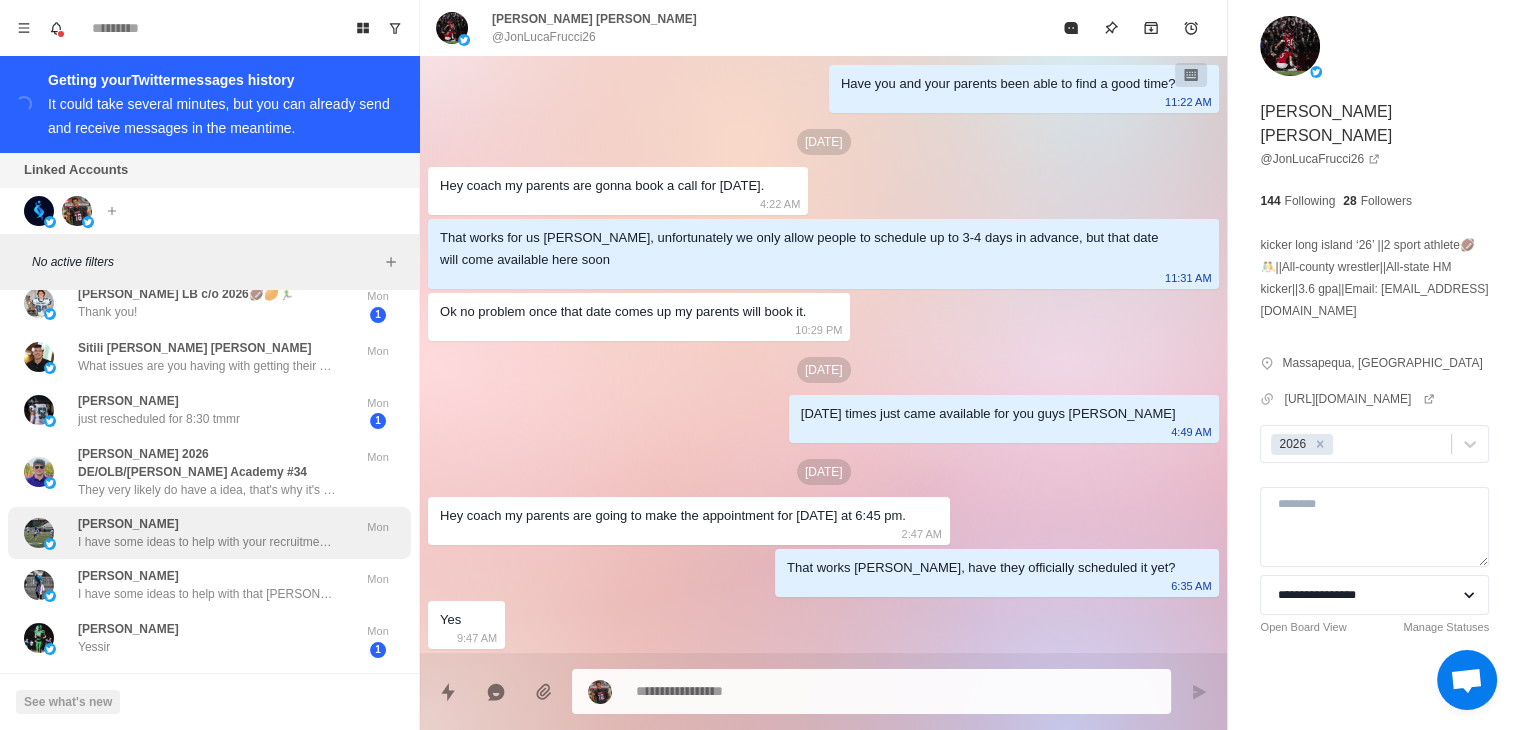 click on "[PERSON_NAME] I have some ideas to help with your recruitment and get people interested [PERSON_NAME]. Let's setup a call with you and your parents to talk about it with our recruiting team Mon" at bounding box center (209, 533) 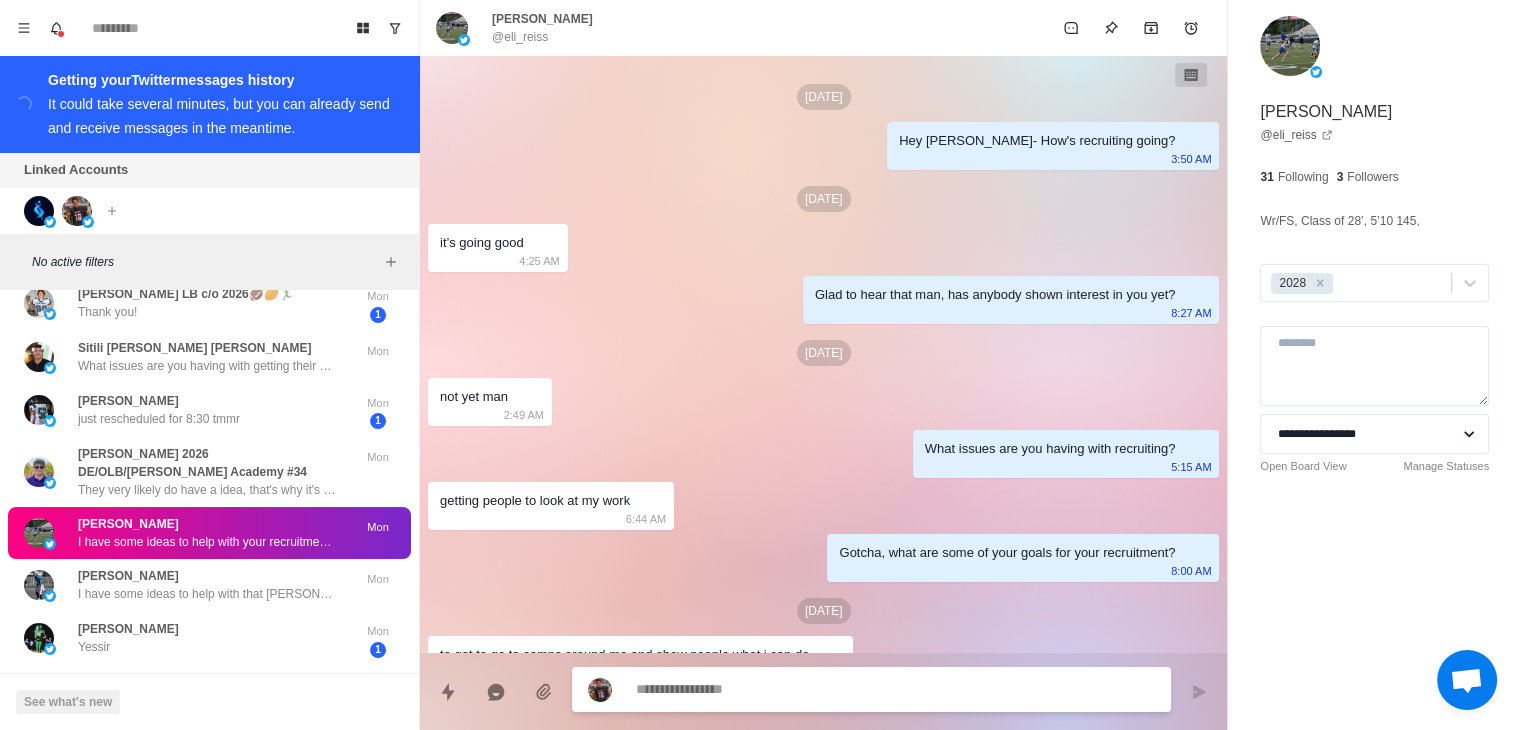 scroll, scrollTop: 109, scrollLeft: 0, axis: vertical 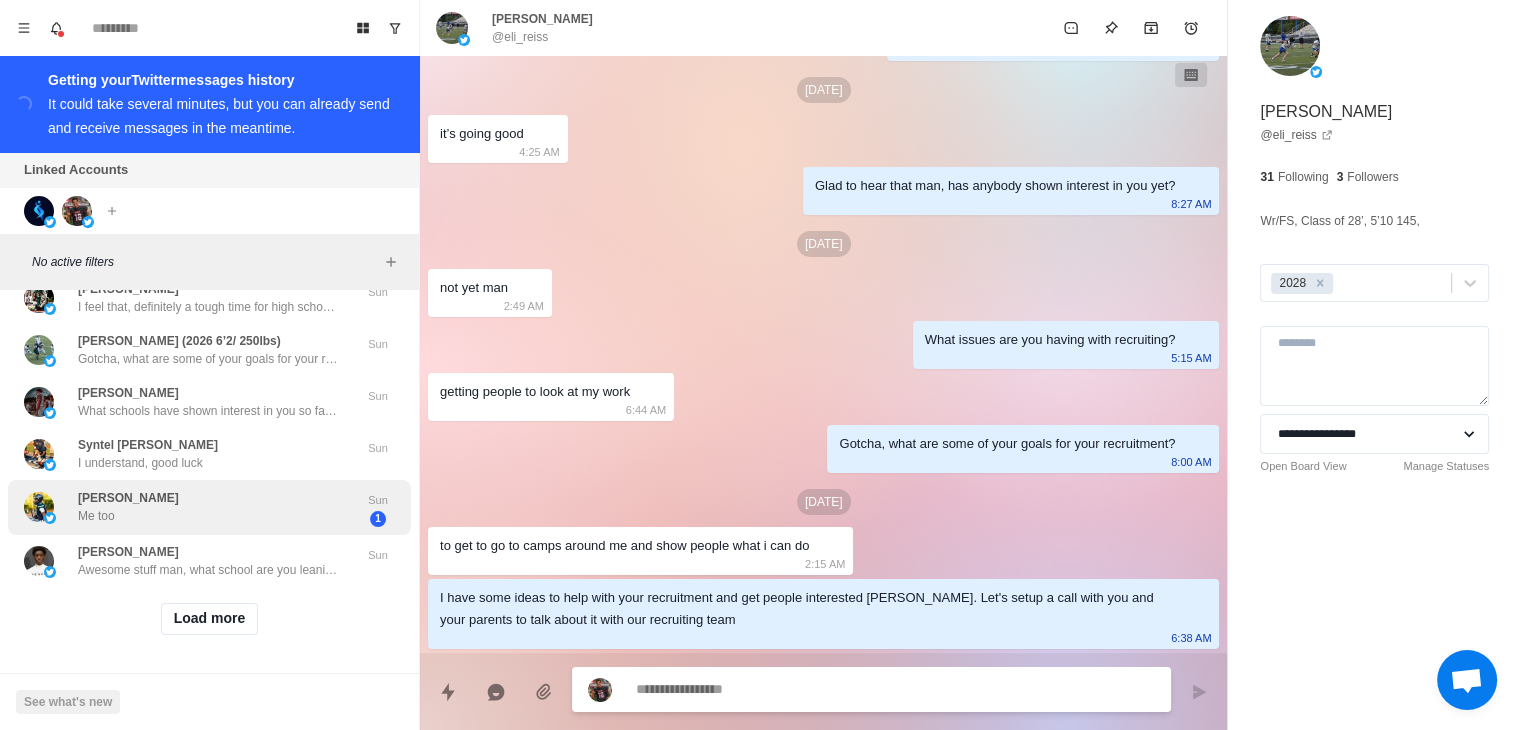 click on "[PERSON_NAME] Me too" at bounding box center [188, 507] 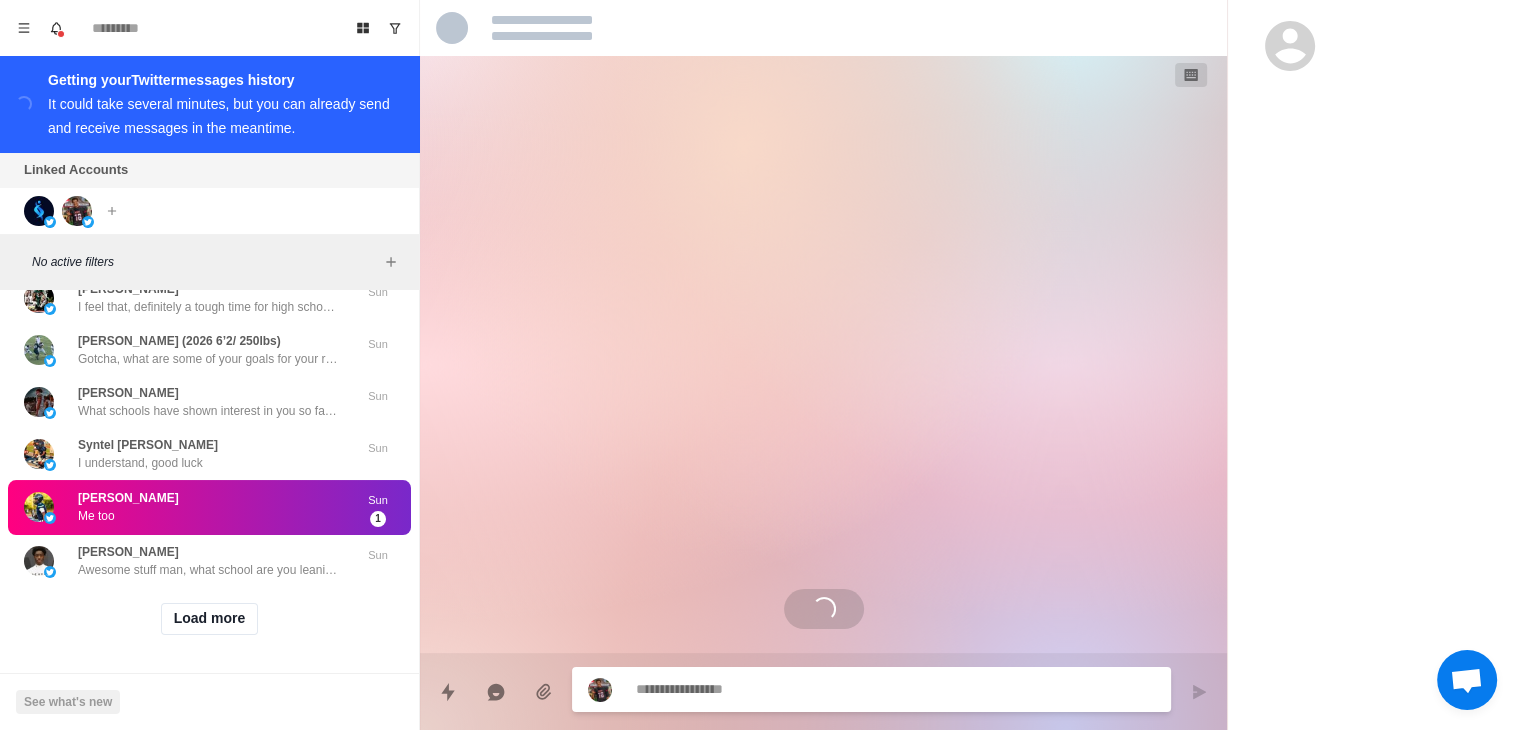 scroll, scrollTop: 0, scrollLeft: 0, axis: both 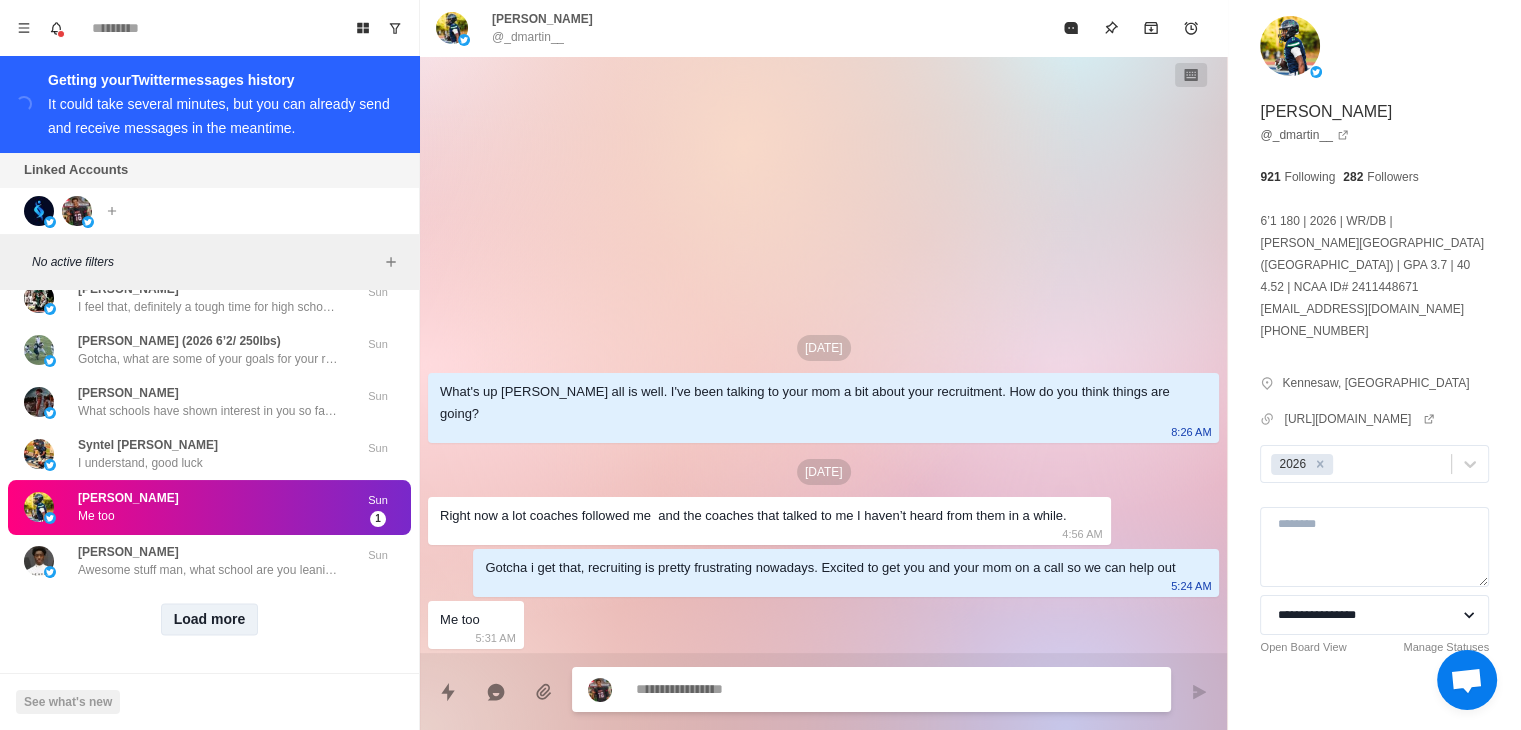 click on "Load more" at bounding box center [210, 619] 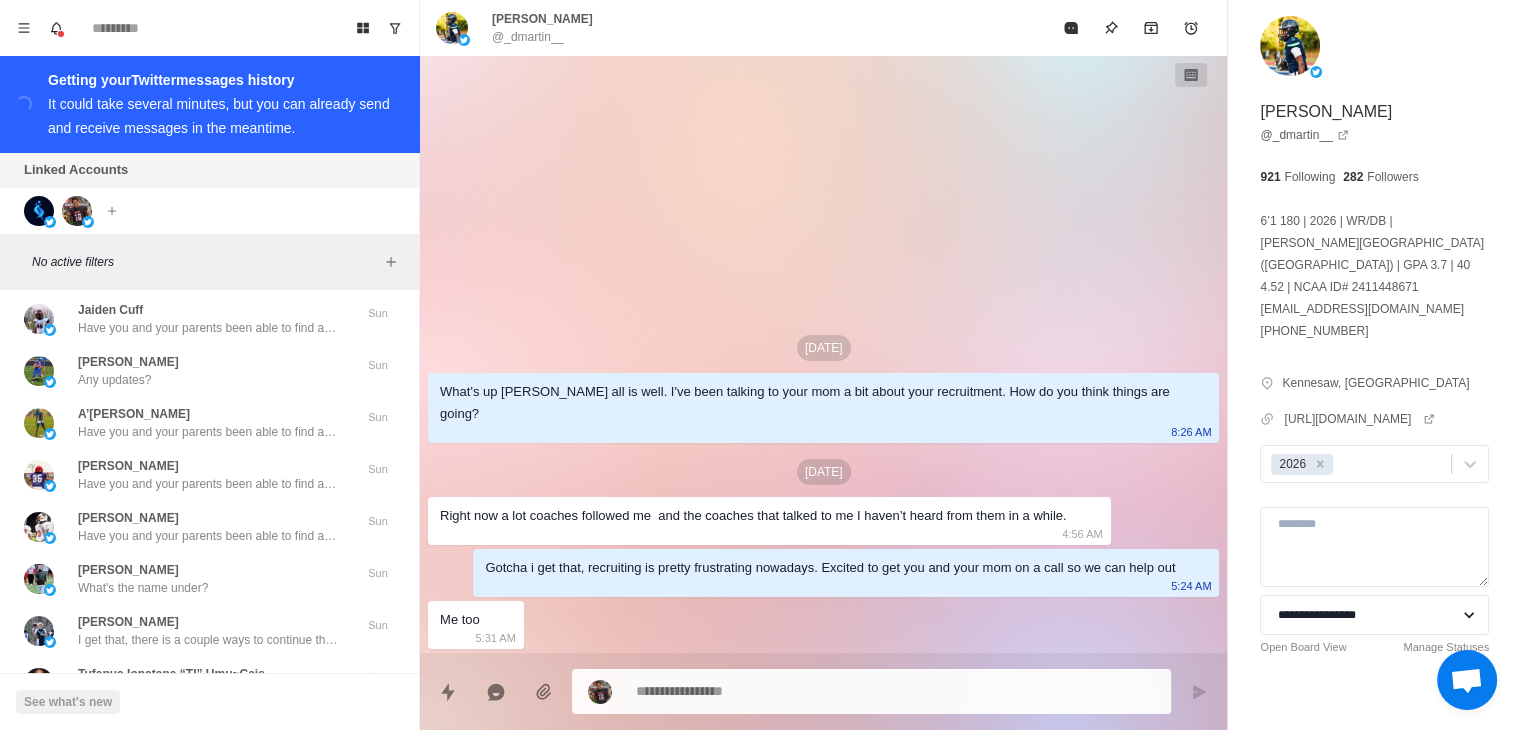 scroll, scrollTop: 5005, scrollLeft: 0, axis: vertical 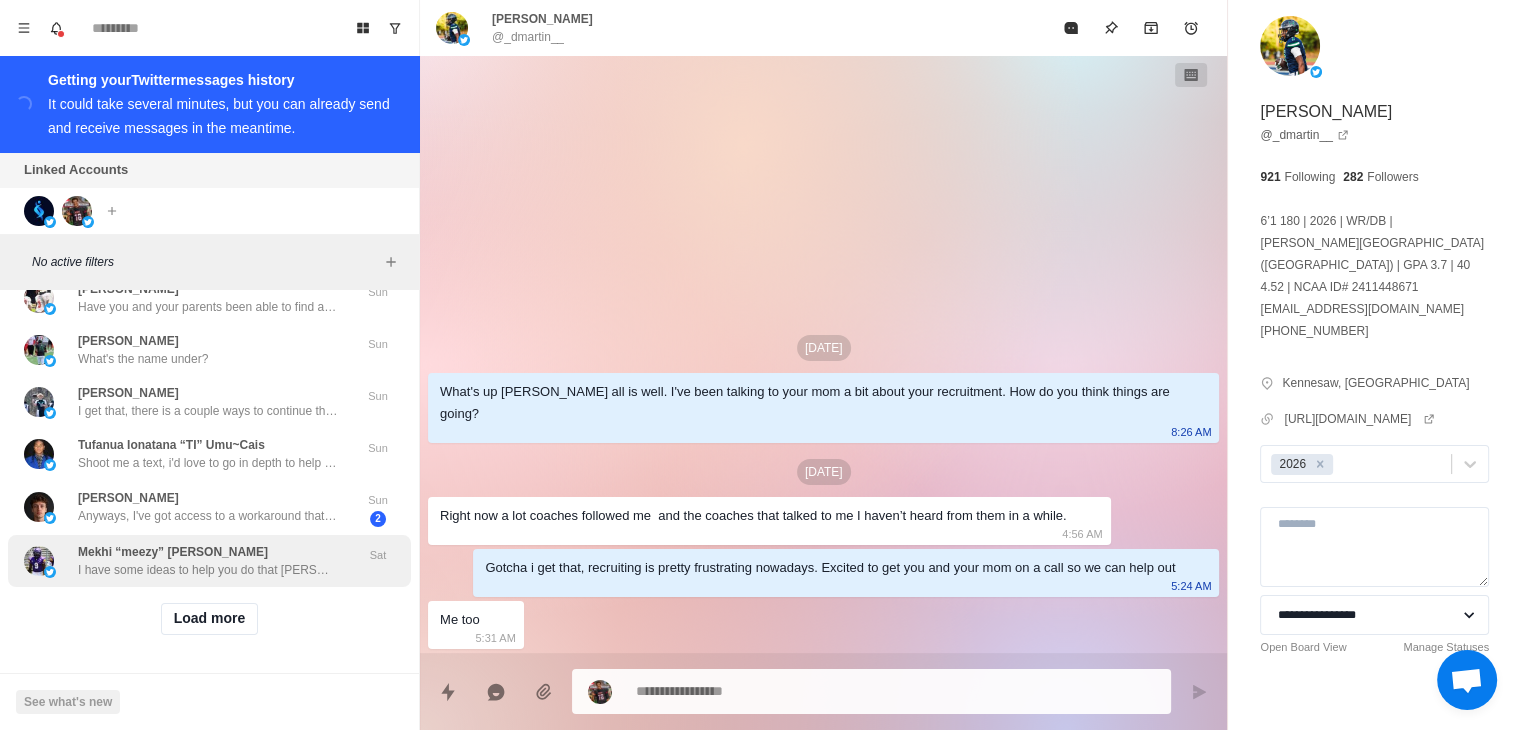 click on "Mekhi “meezy” [PERSON_NAME] I have some ideas to help you do that [PERSON_NAME]. Let's setup a call with you and your parents to talk about it with our recruiting team Sat" at bounding box center (209, 561) 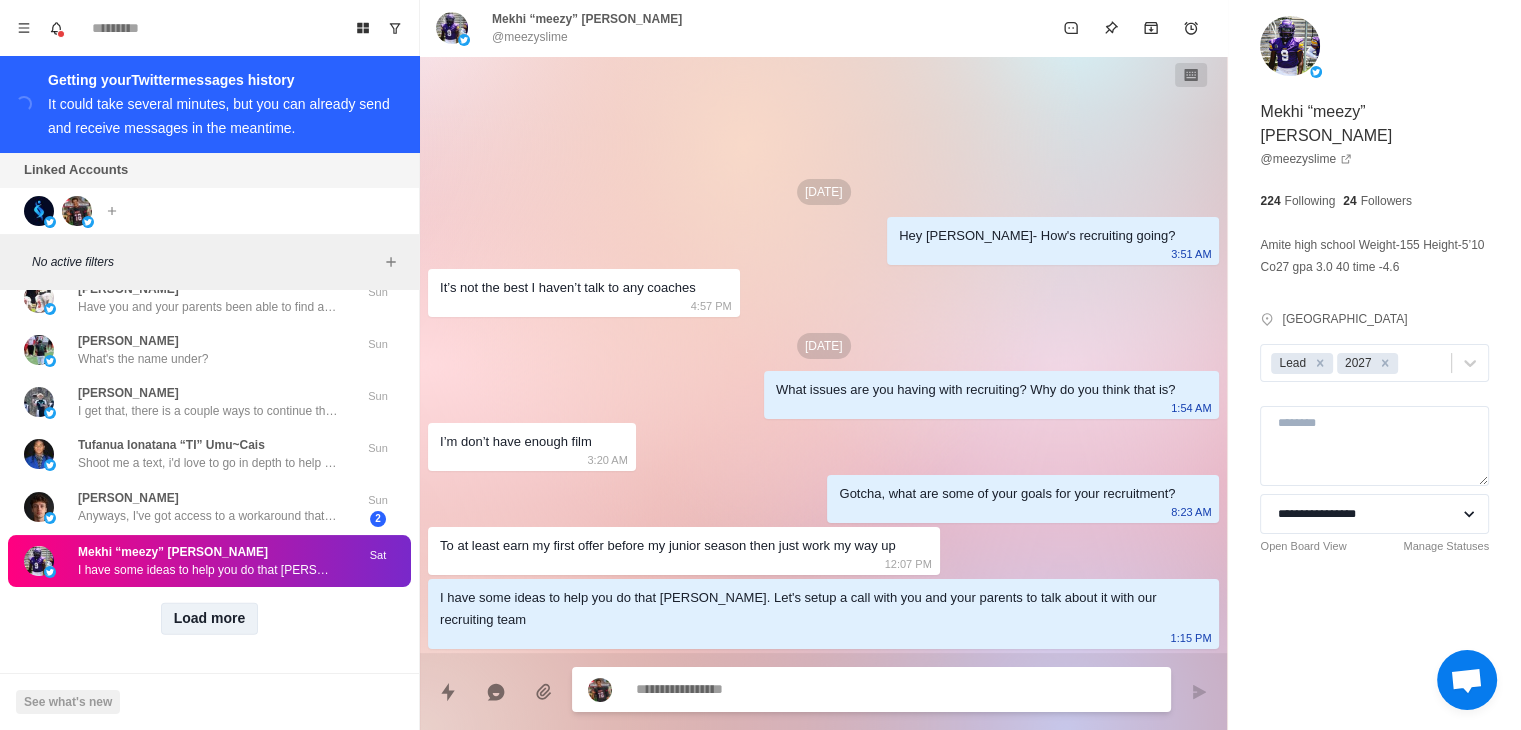 click on "Load more" at bounding box center [210, 619] 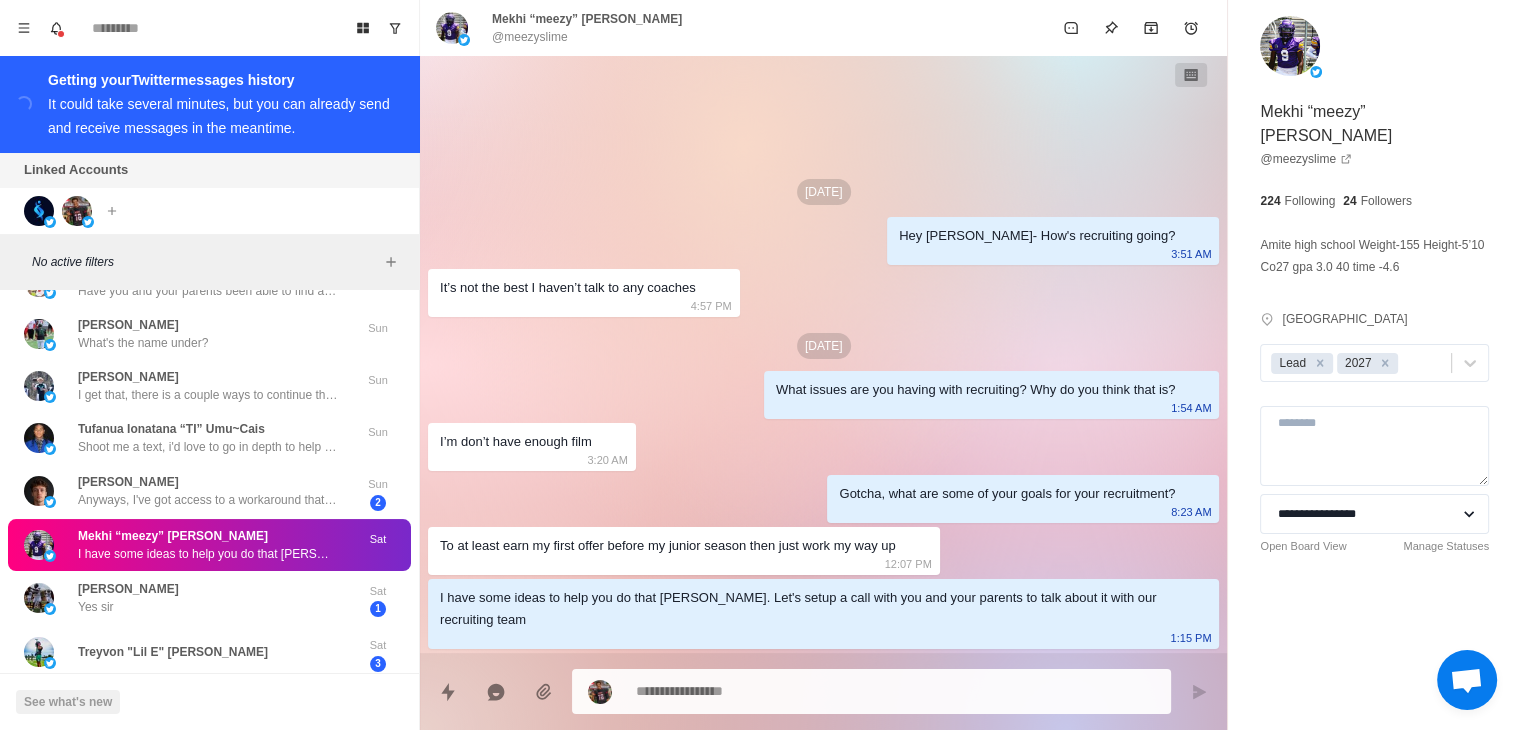 scroll, scrollTop: 5305, scrollLeft: 0, axis: vertical 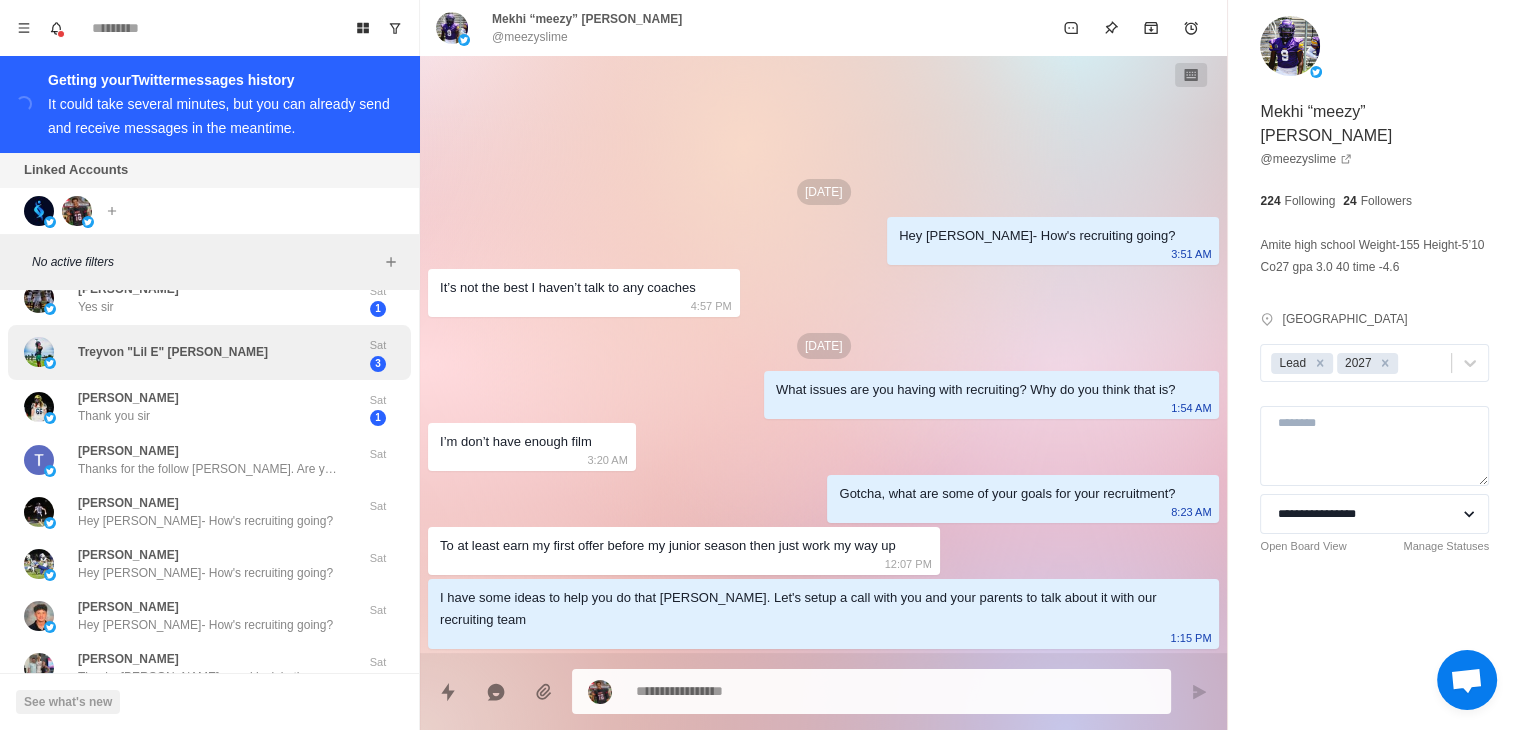 click on "Treyvon "Lil E" [PERSON_NAME]" at bounding box center (188, 352) 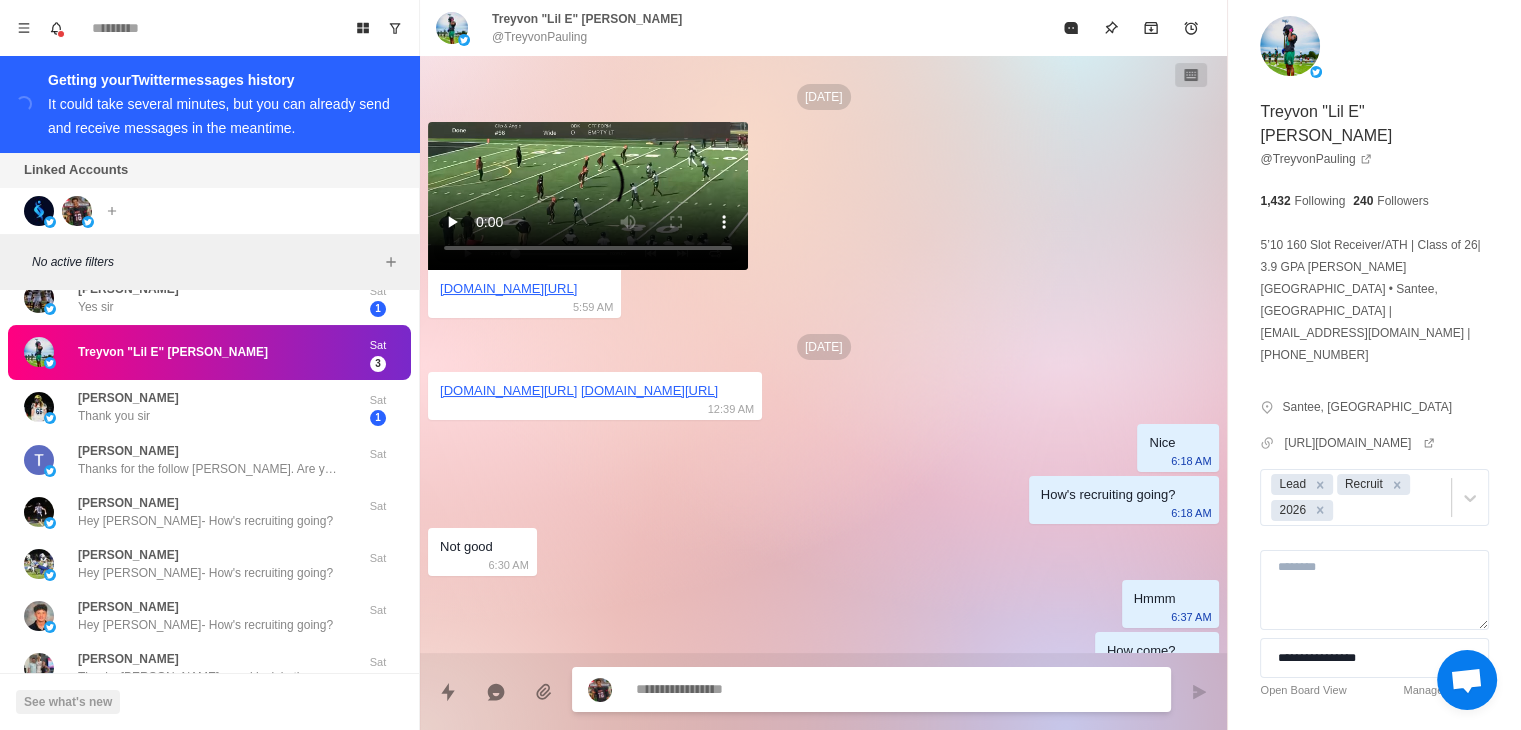 scroll, scrollTop: 2308, scrollLeft: 0, axis: vertical 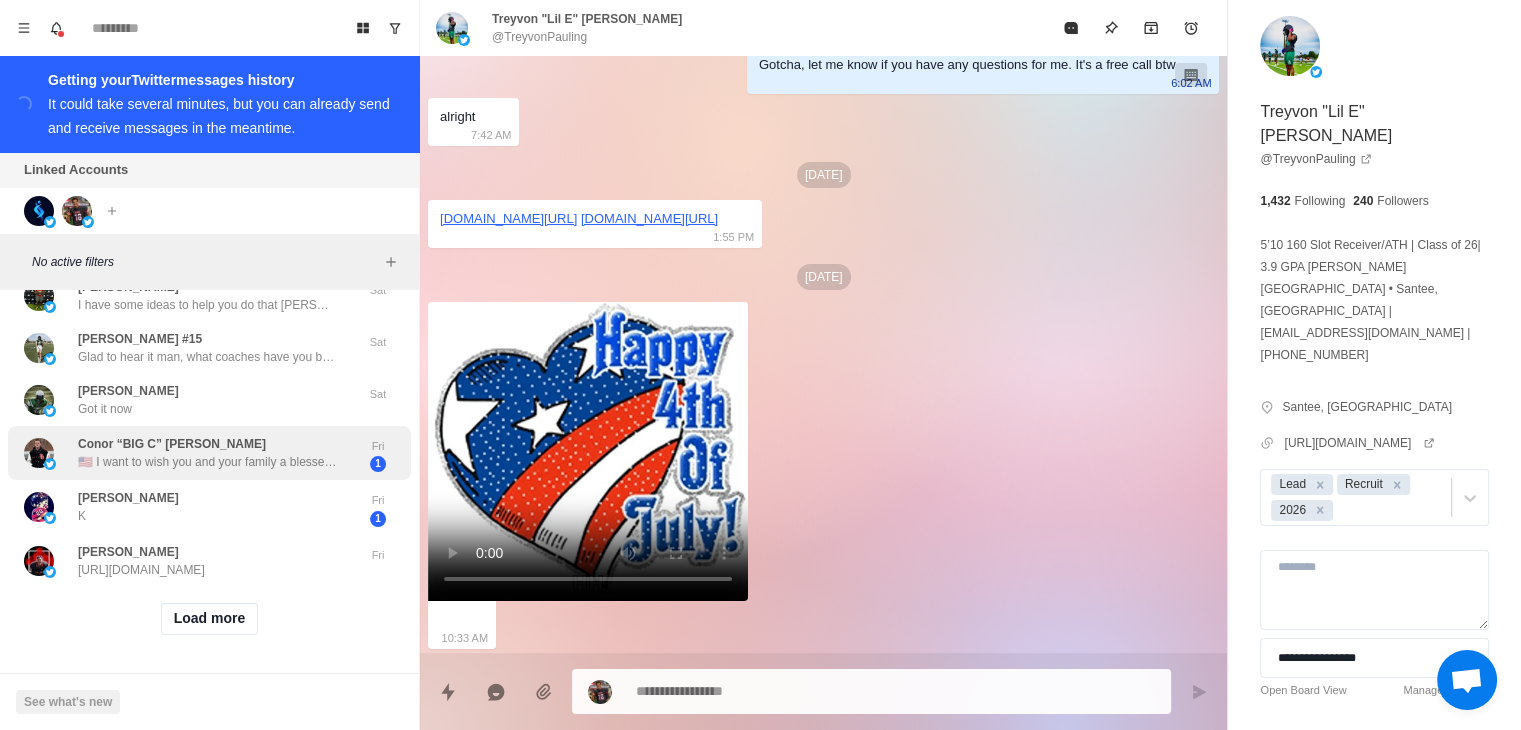 click on "[PERSON_NAME] [URL][DOMAIN_NAME]" at bounding box center [188, 561] 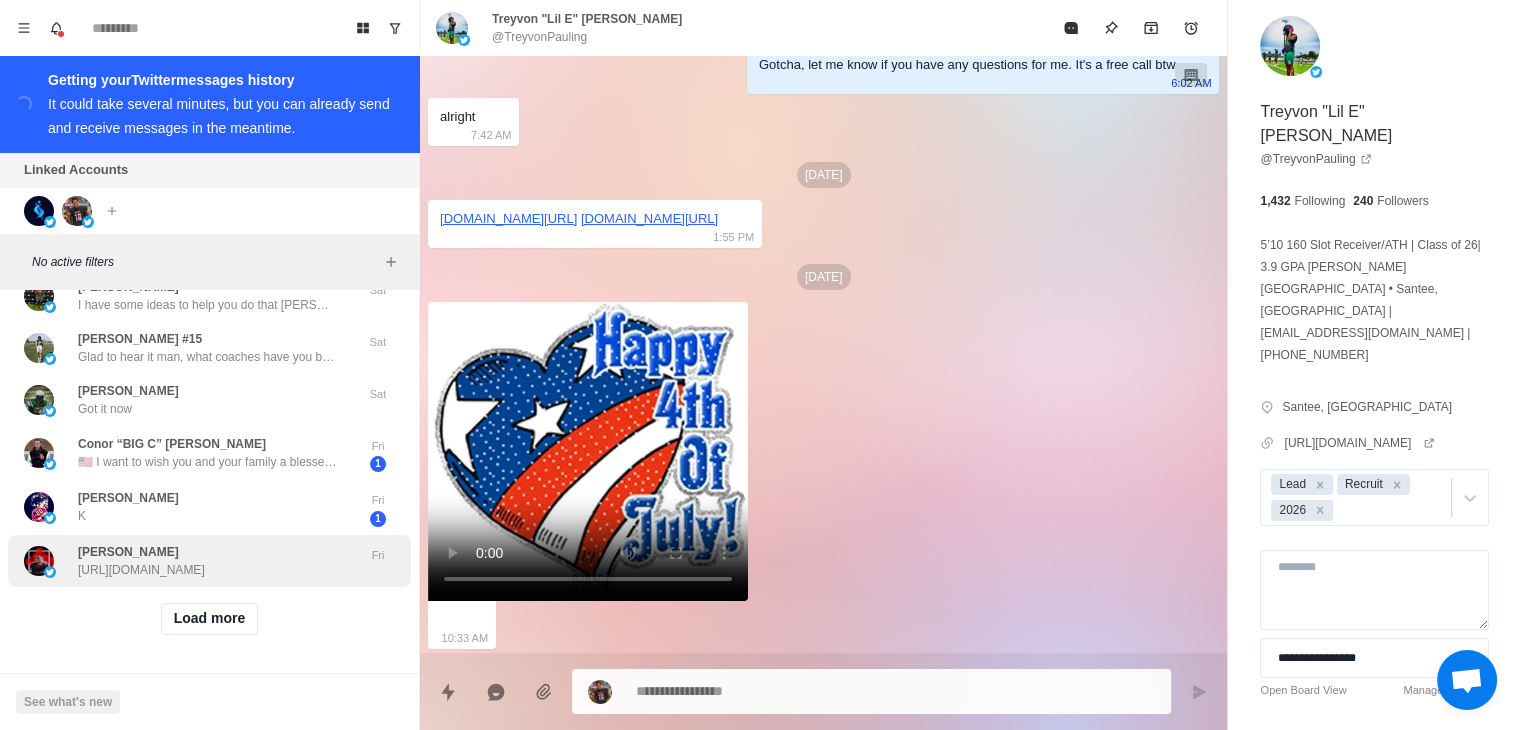 click on "[URL][DOMAIN_NAME]" at bounding box center [141, 570] 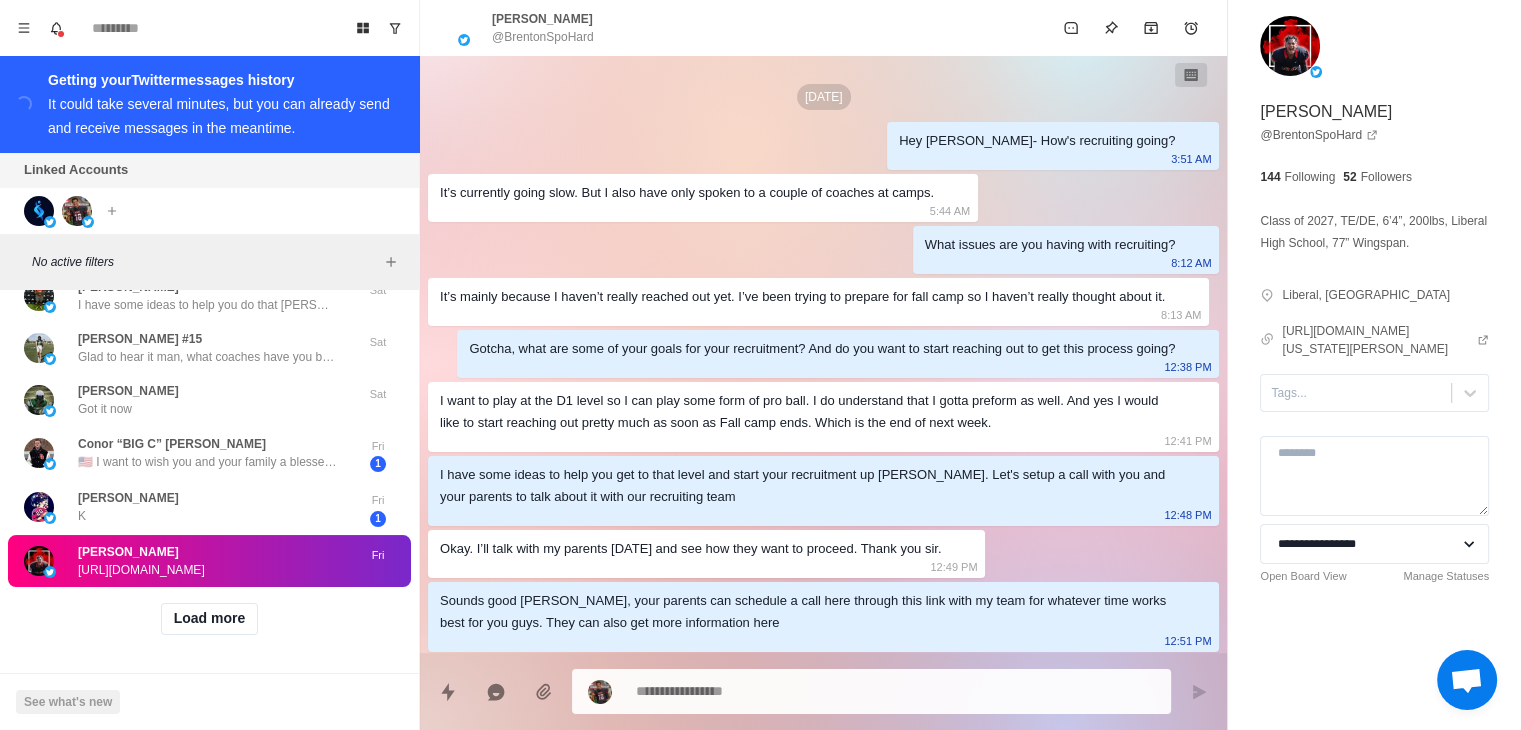 scroll, scrollTop: 121, scrollLeft: 0, axis: vertical 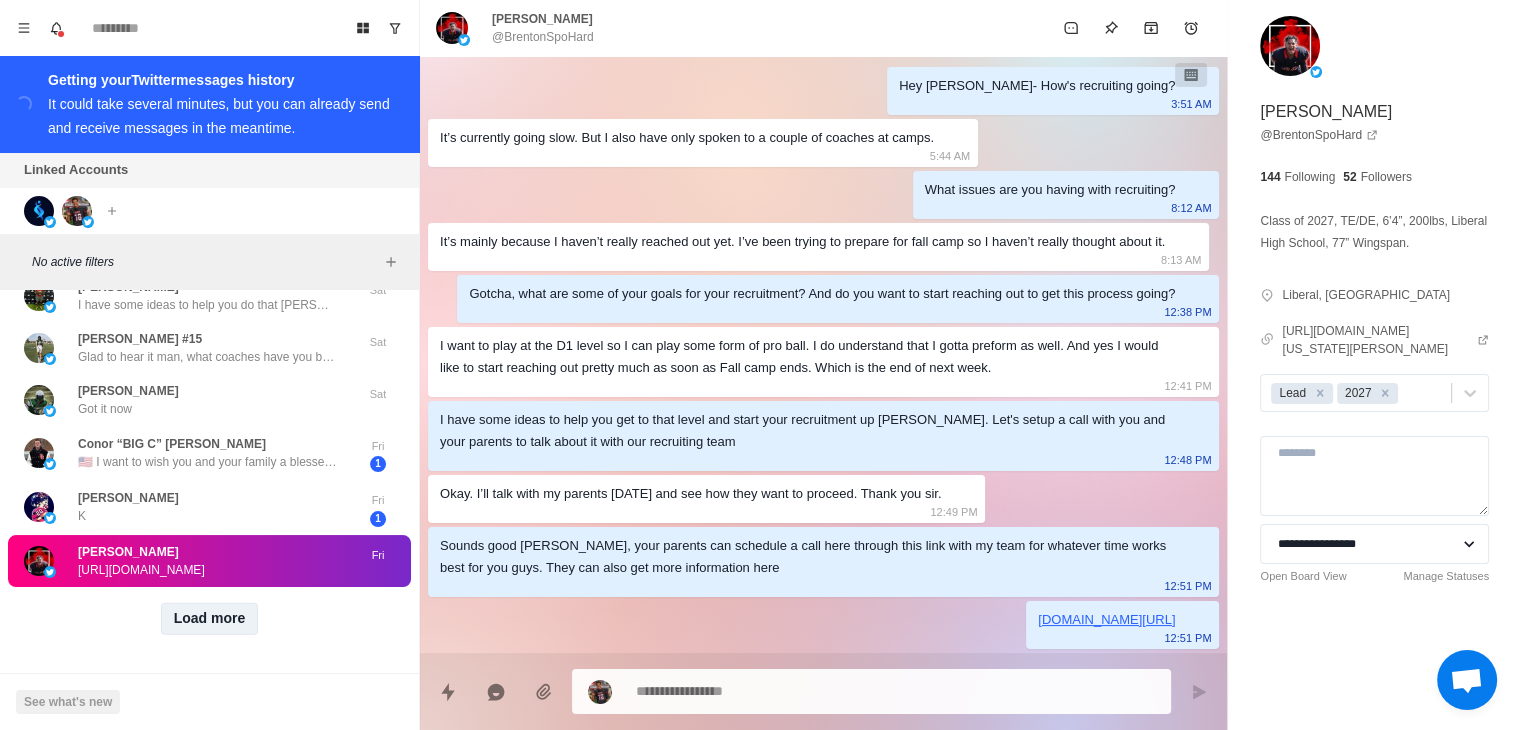 click on "Load more" at bounding box center [210, 619] 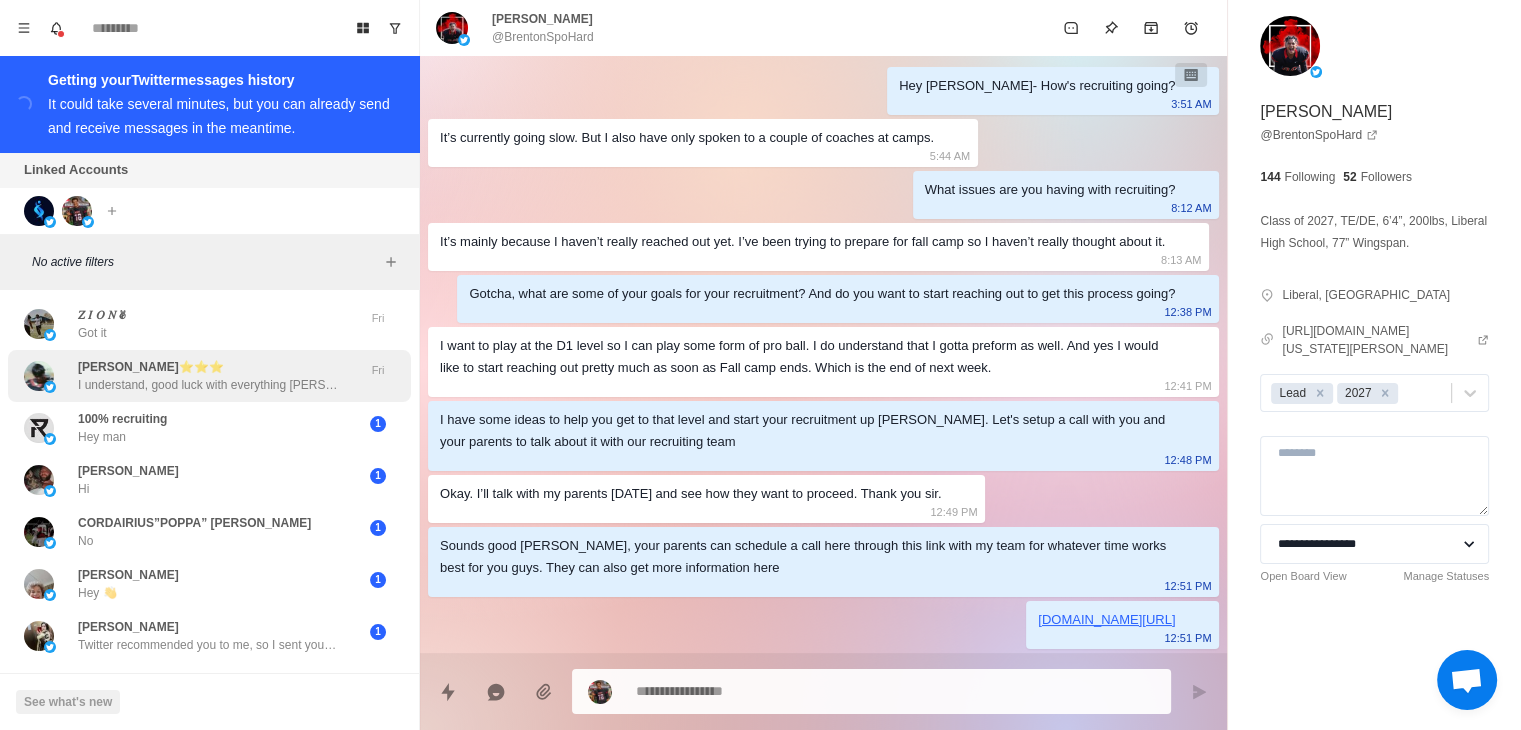 scroll, scrollTop: 7116, scrollLeft: 0, axis: vertical 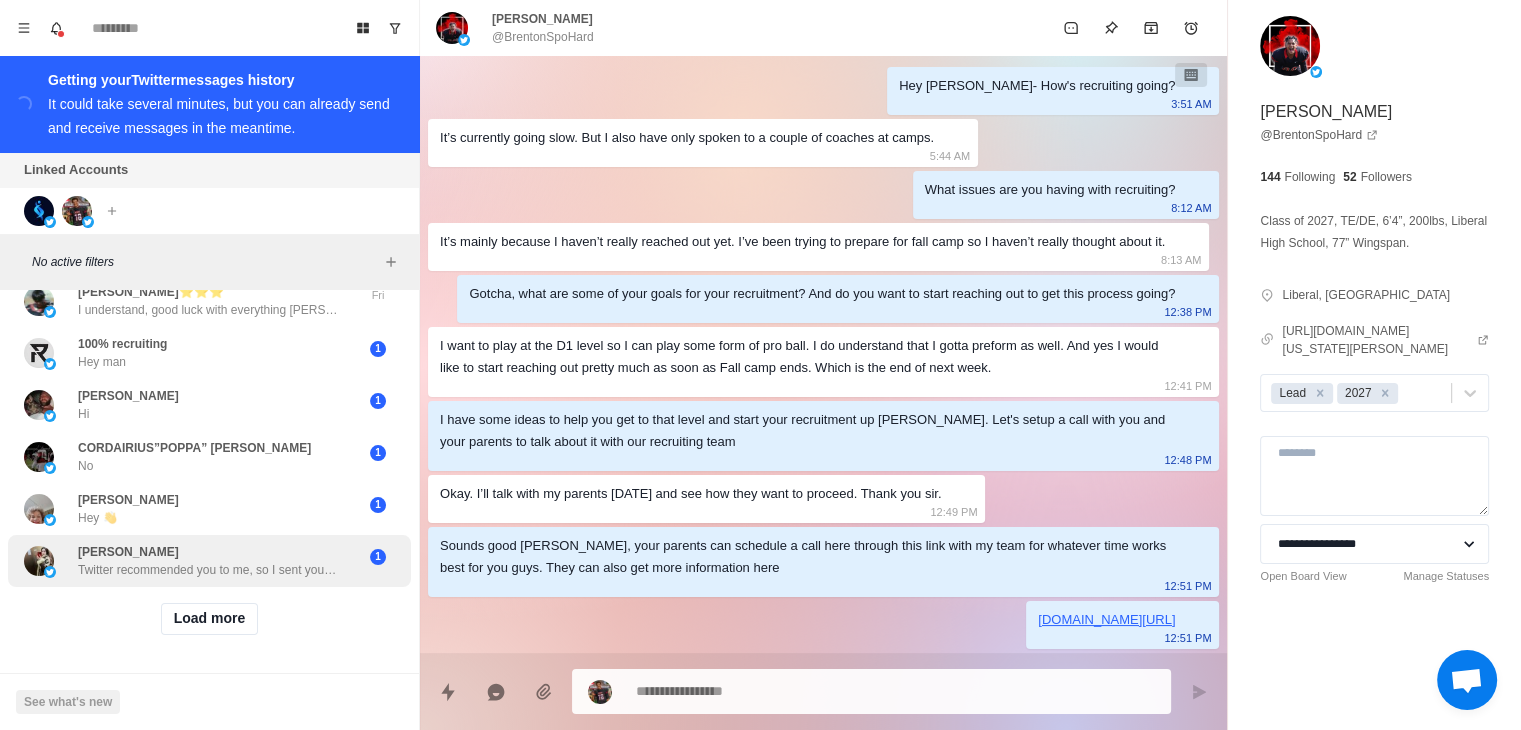 click on "[PERSON_NAME] Twitter recommended you to me, so I sent you a message. Nice to meet you. My name is [PERSON_NAME]. I'm [DEMOGRAPHIC_DATA] this year and I'm from [GEOGRAPHIC_DATA]. If you have time, you are welcome to visit [GEOGRAPHIC_DATA]. How old are you? Where are you from? 1" at bounding box center (209, 561) 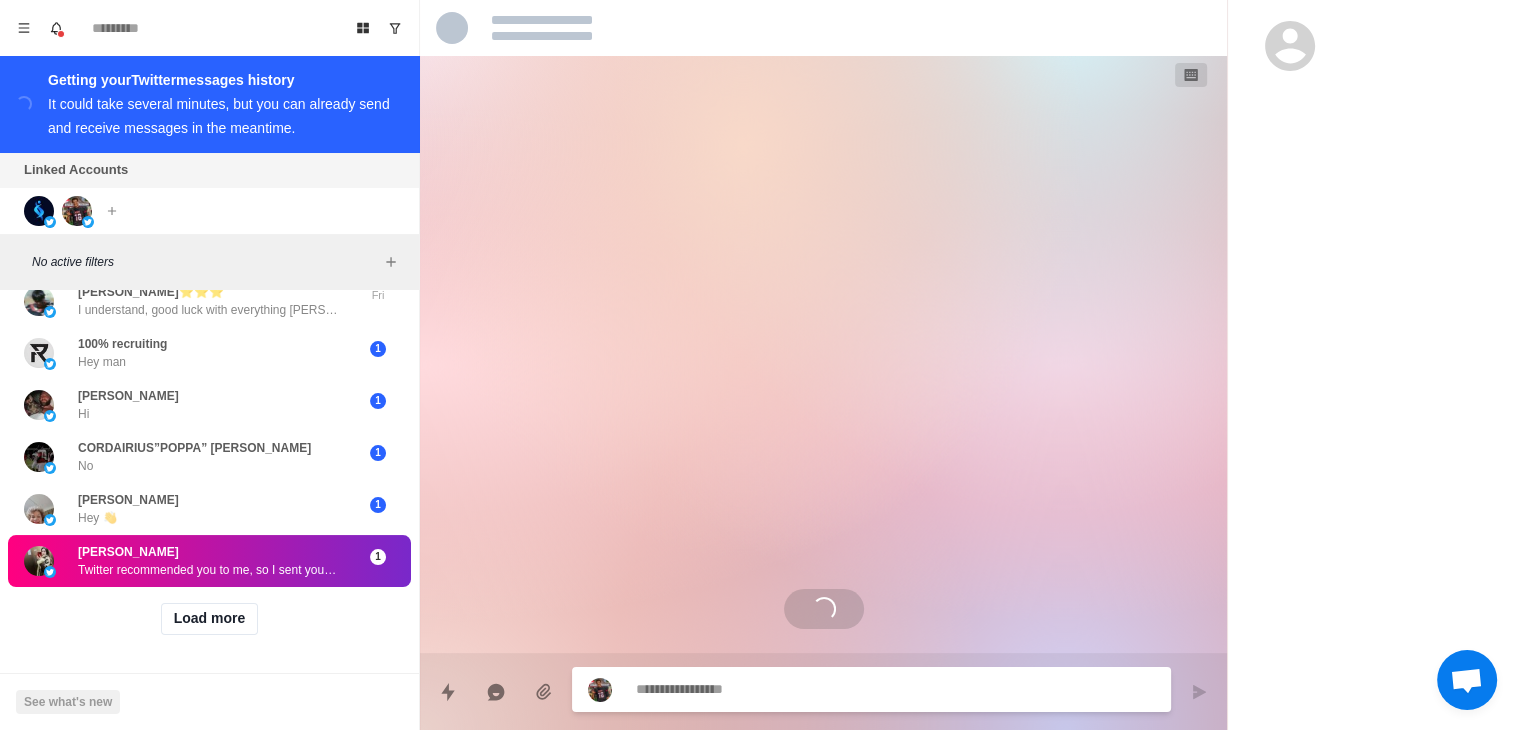 scroll, scrollTop: 0, scrollLeft: 0, axis: both 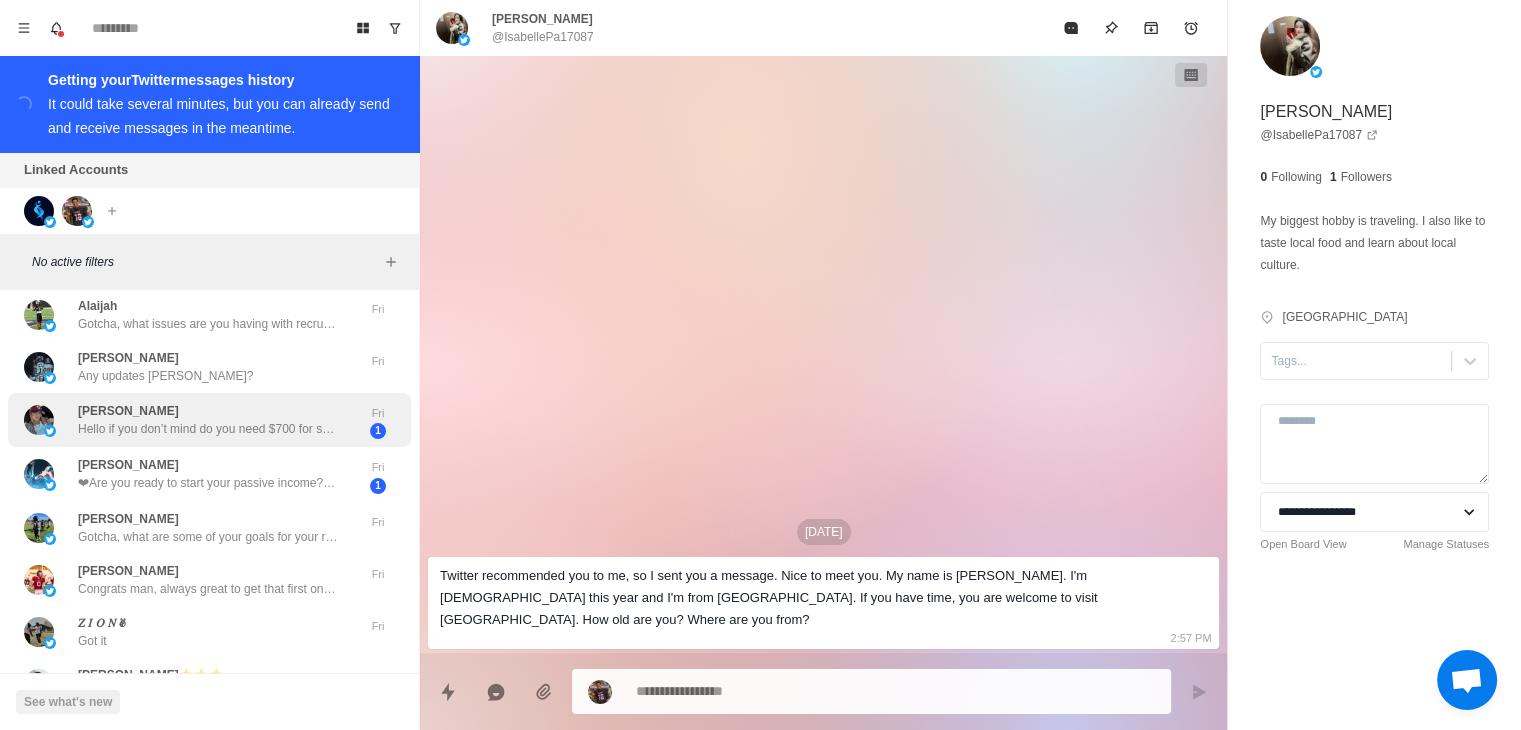click on "[PERSON_NAME] Hello if you don’t mind do you need $700 for shopping 🛍️" at bounding box center [208, 420] 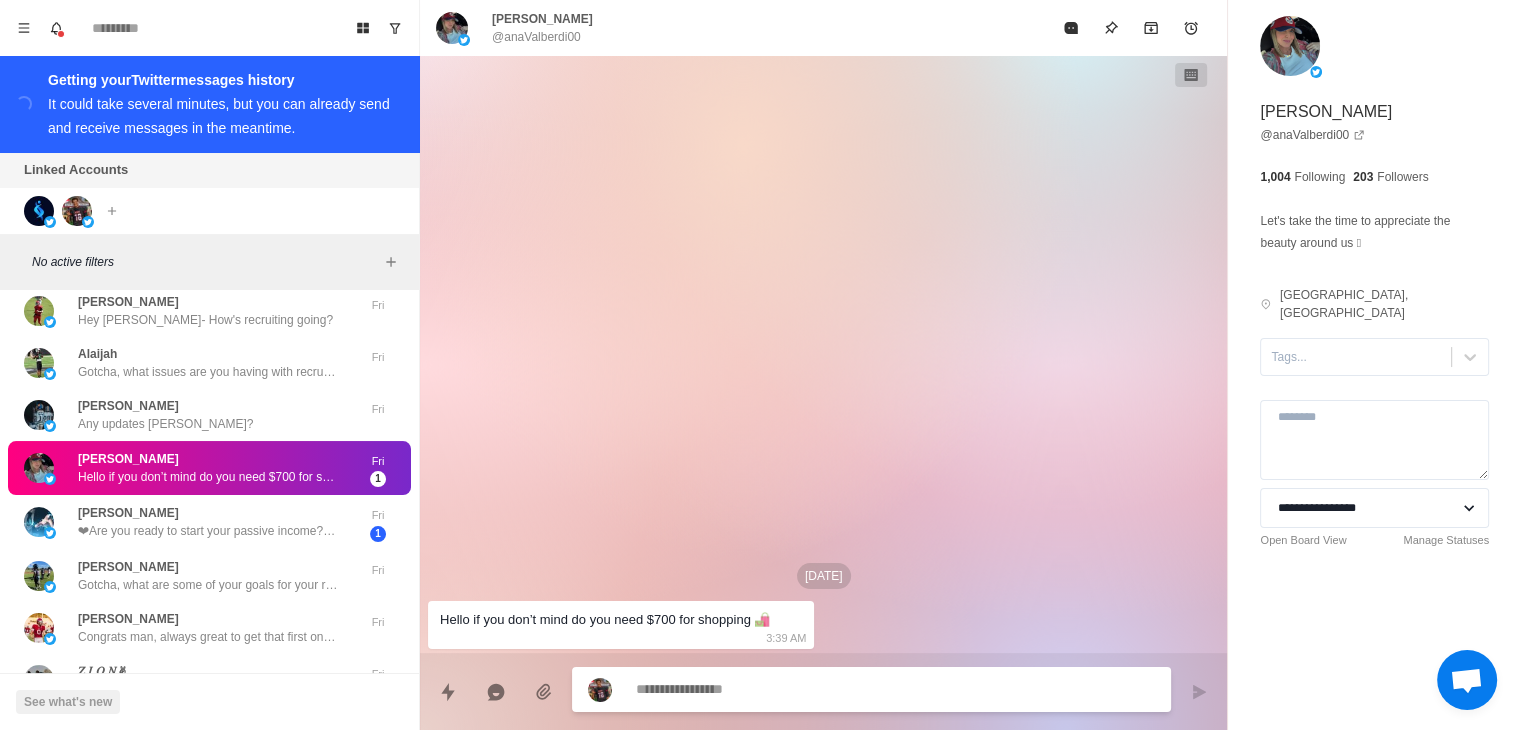 scroll, scrollTop: 6516, scrollLeft: 0, axis: vertical 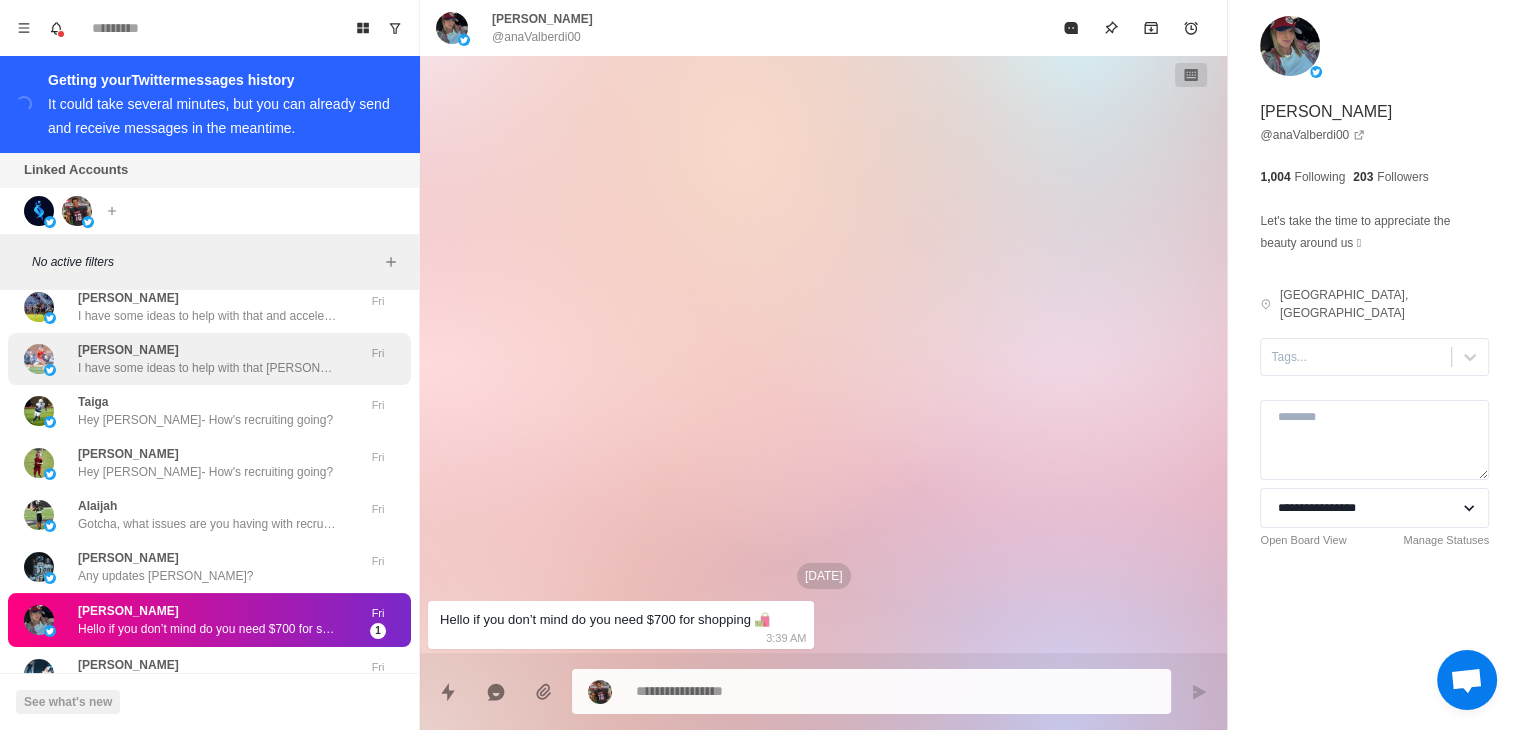 click on "[PERSON_NAME] I have some ideas to help with that [PERSON_NAME]. Let's setup a call with you and your parents to talk about it with our recruiting team Fri" at bounding box center [209, 359] 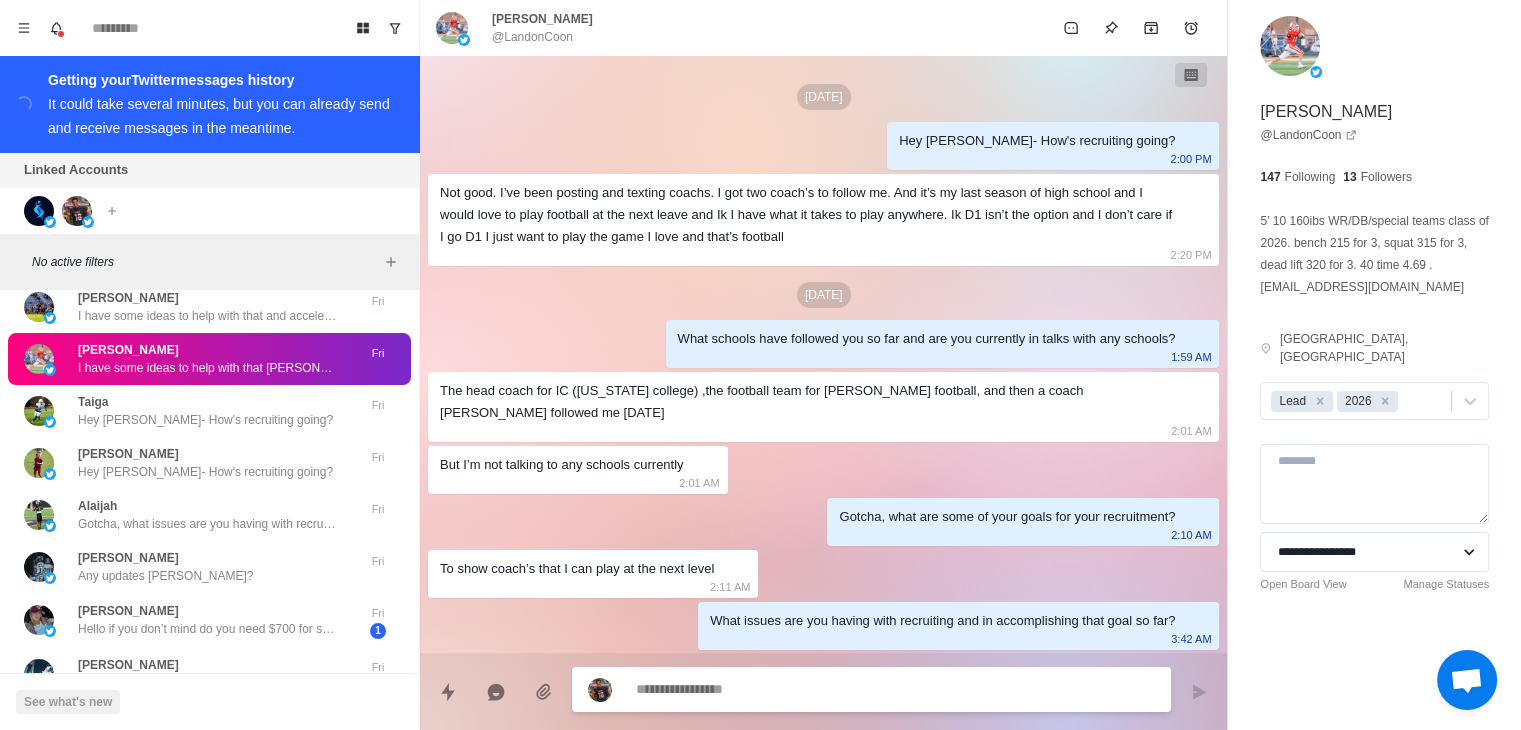 scroll, scrollTop: 149, scrollLeft: 0, axis: vertical 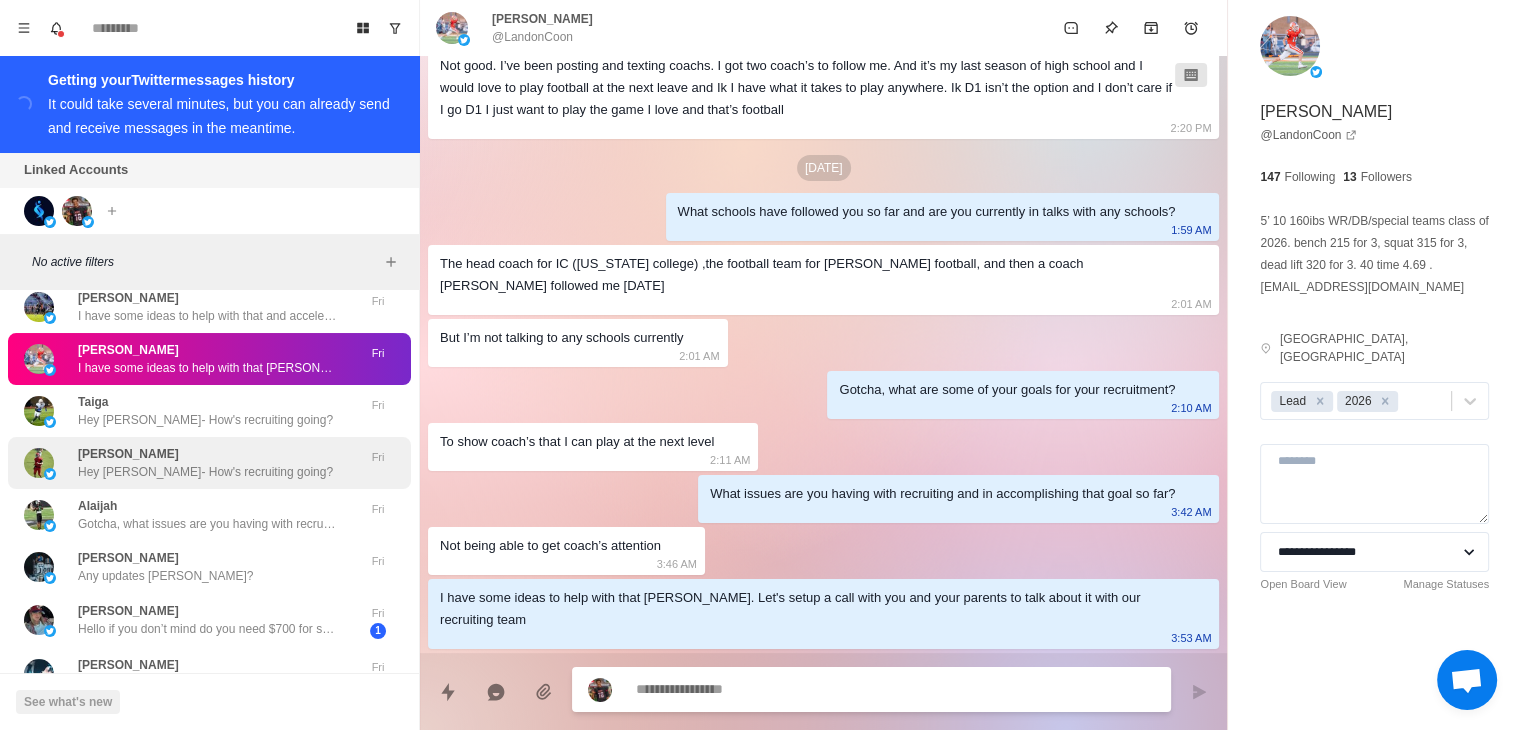 click on "[PERSON_NAME] Hey [PERSON_NAME]- How's recruiting going?" at bounding box center (205, 463) 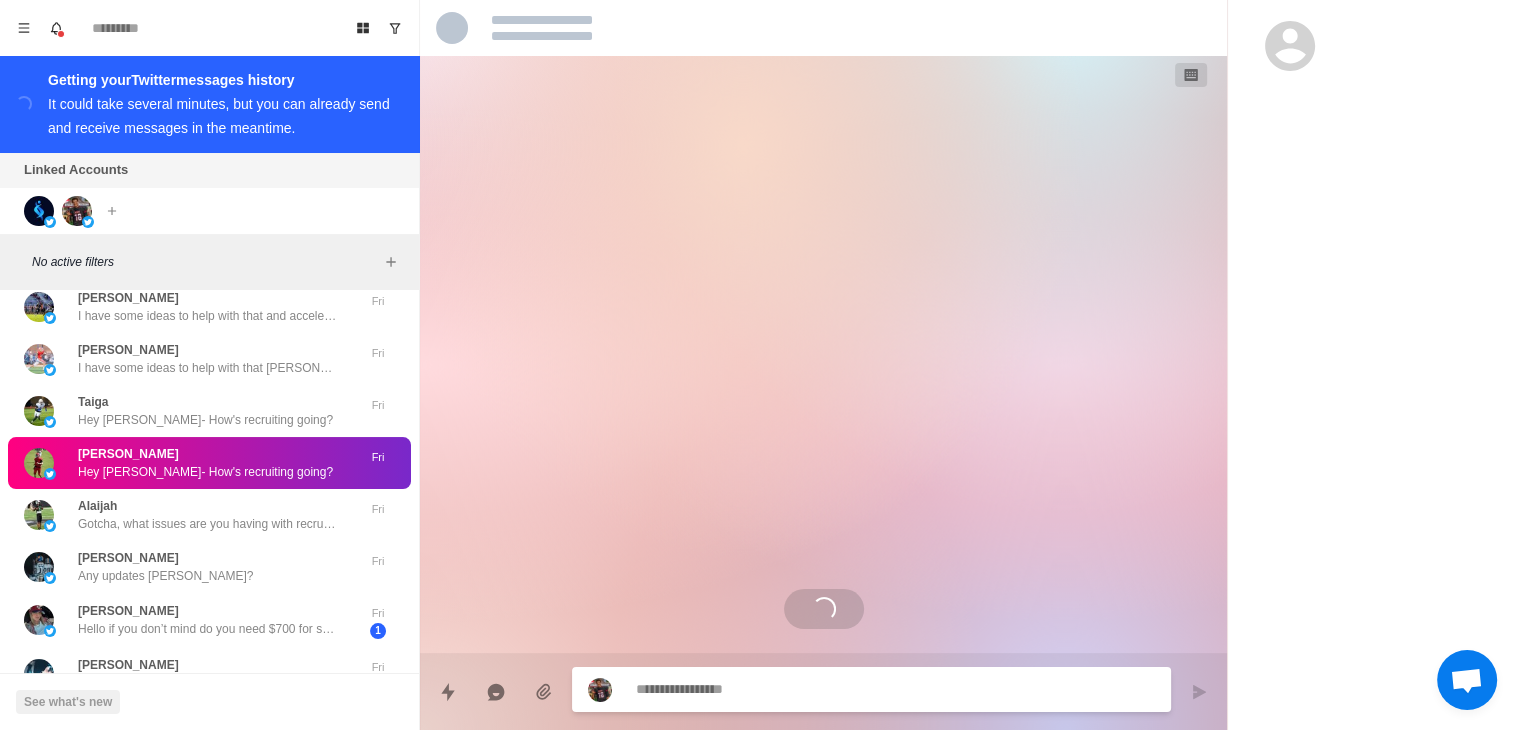 scroll, scrollTop: 0, scrollLeft: 0, axis: both 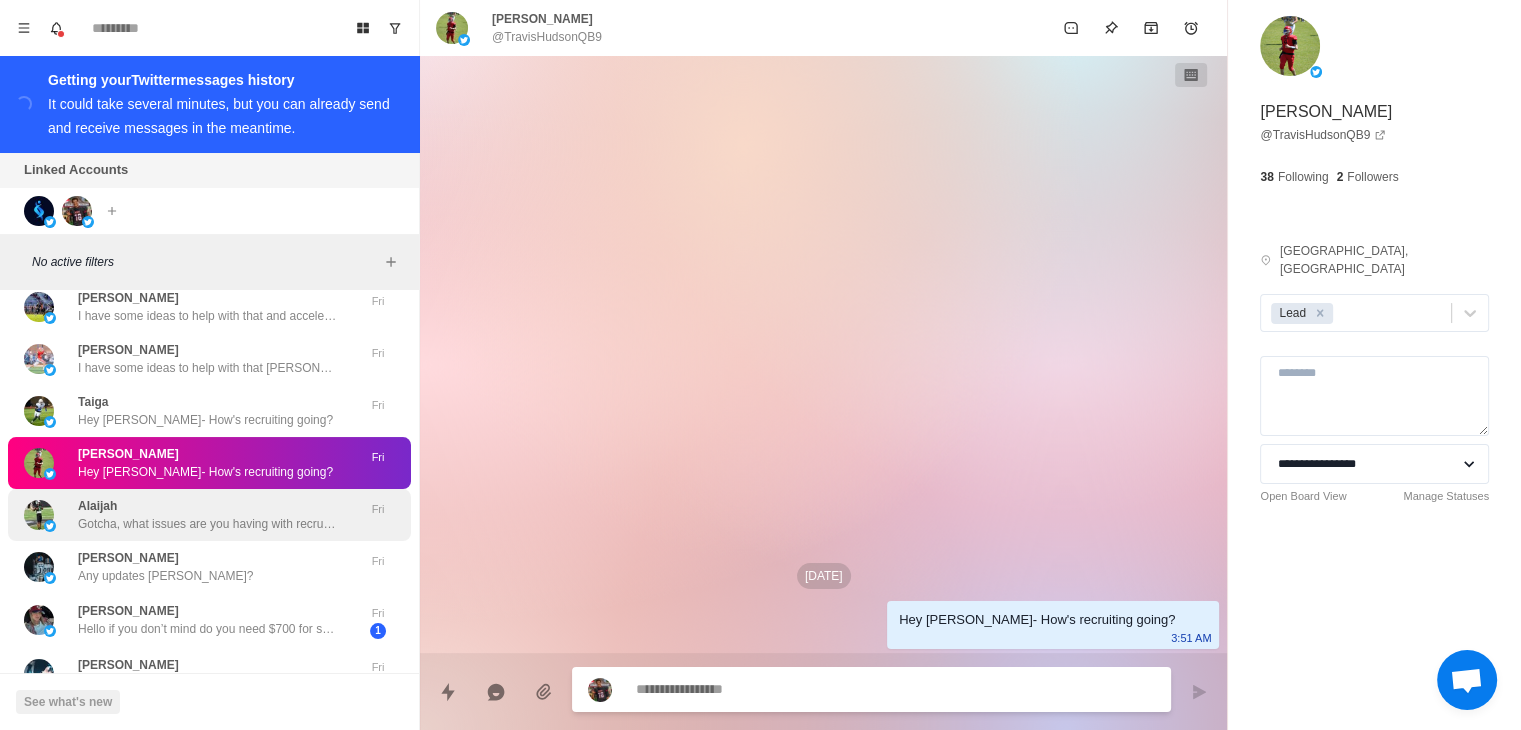 click on "[PERSON_NAME], what issues are you having with recruiting and in accomplishing that goal? Fri" at bounding box center [209, 515] 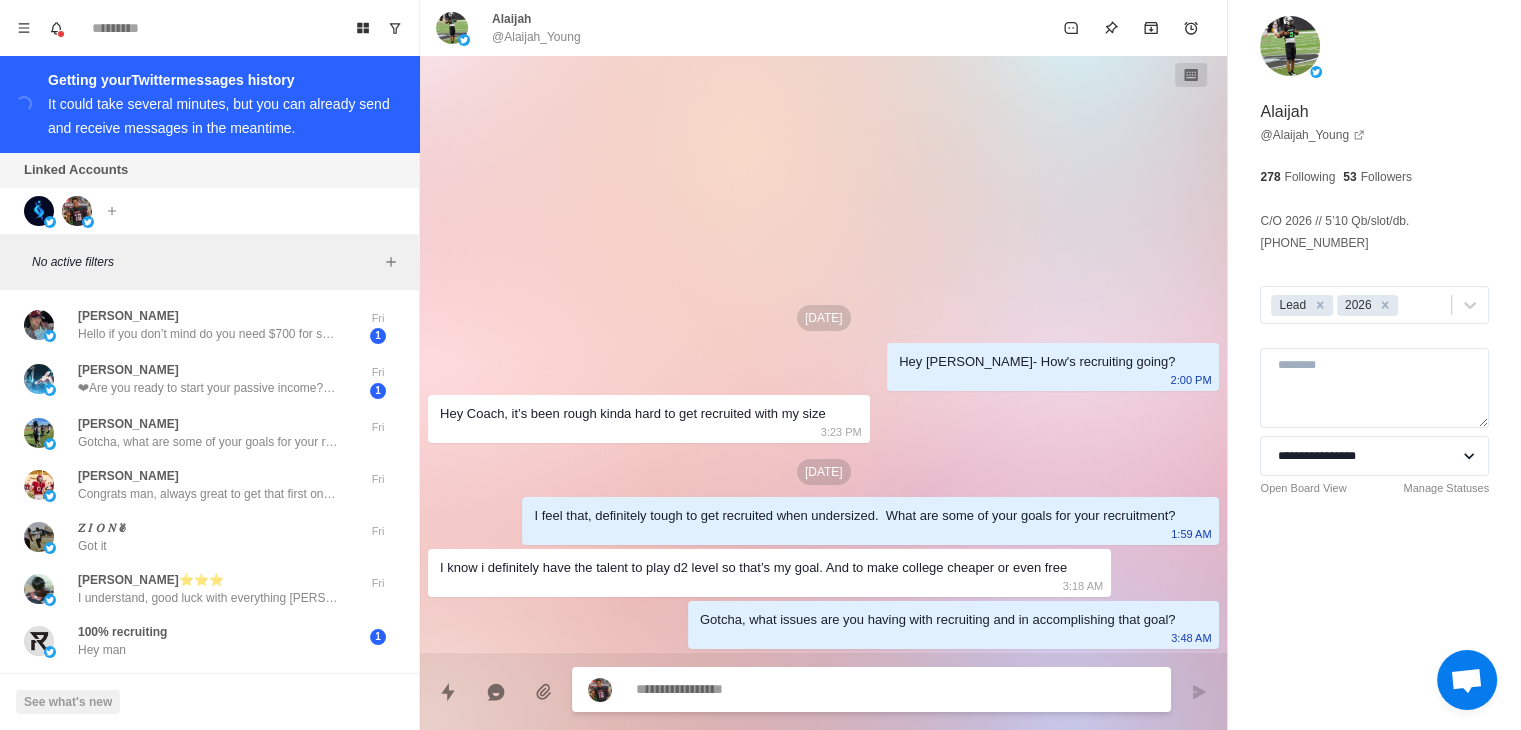 scroll, scrollTop: 6816, scrollLeft: 0, axis: vertical 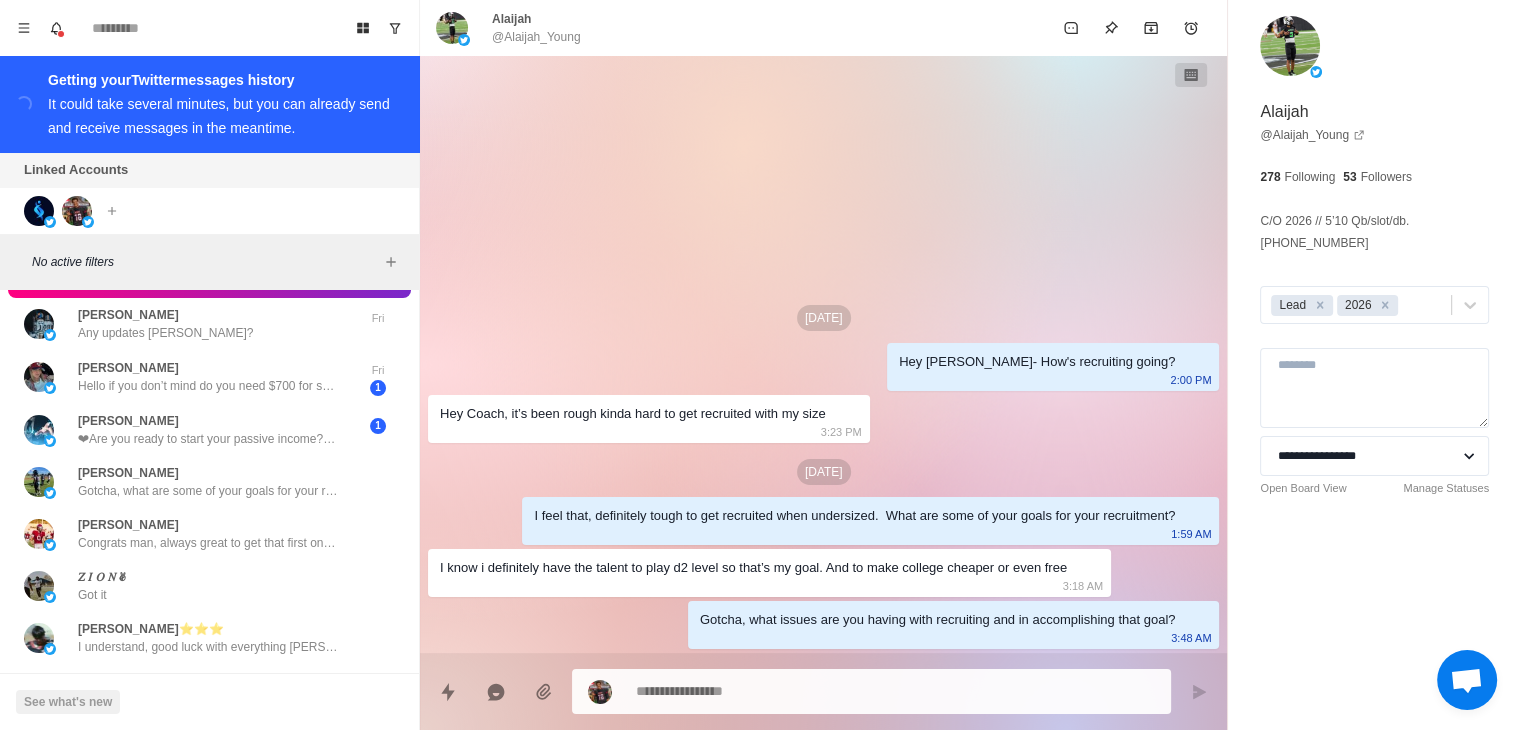 type on "*" 